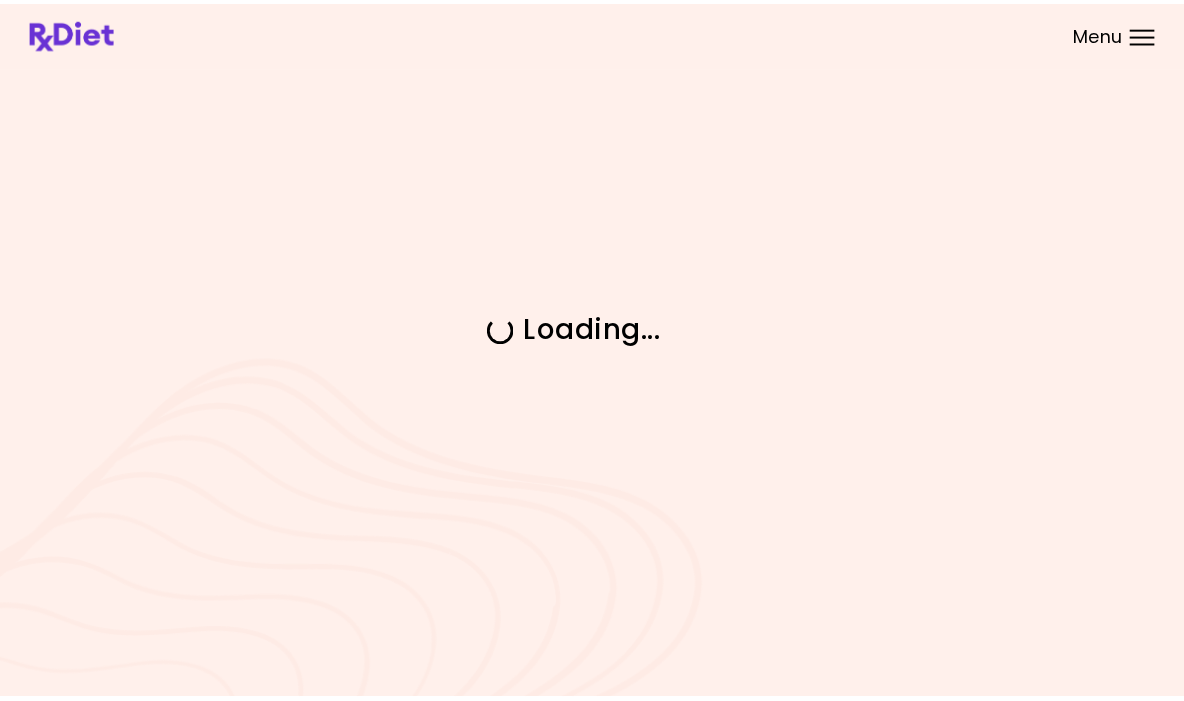 scroll, scrollTop: 0, scrollLeft: 0, axis: both 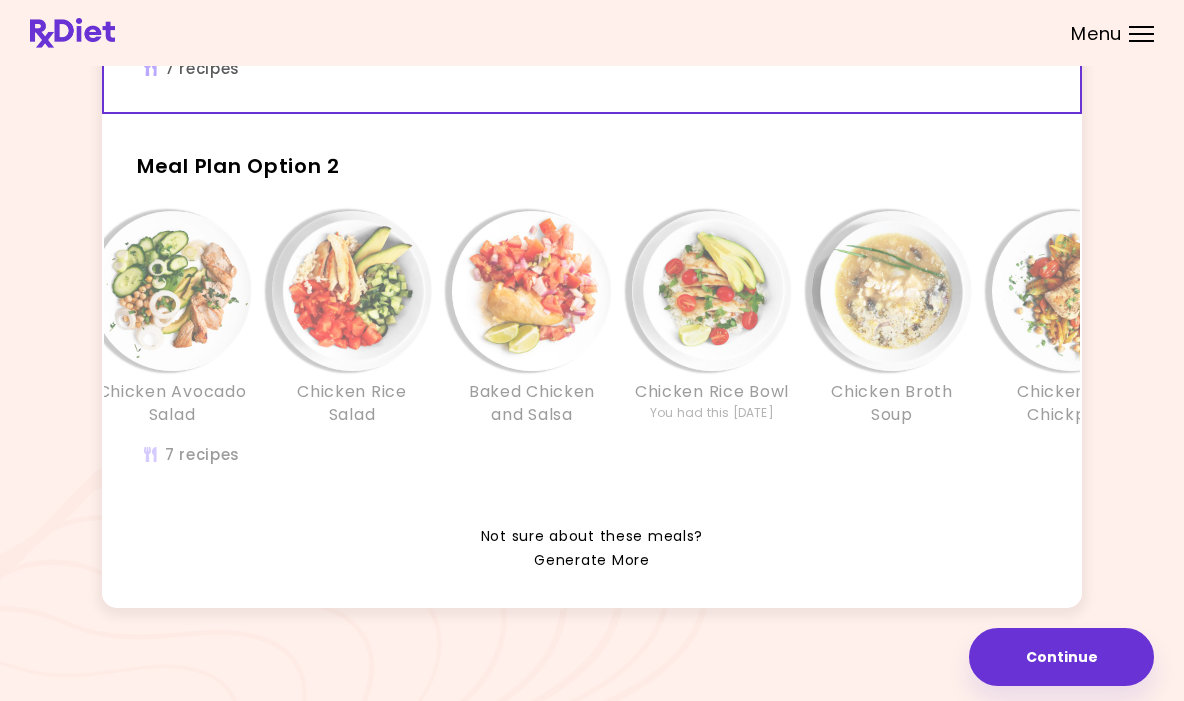 click on "Generate More" at bounding box center (591, 561) 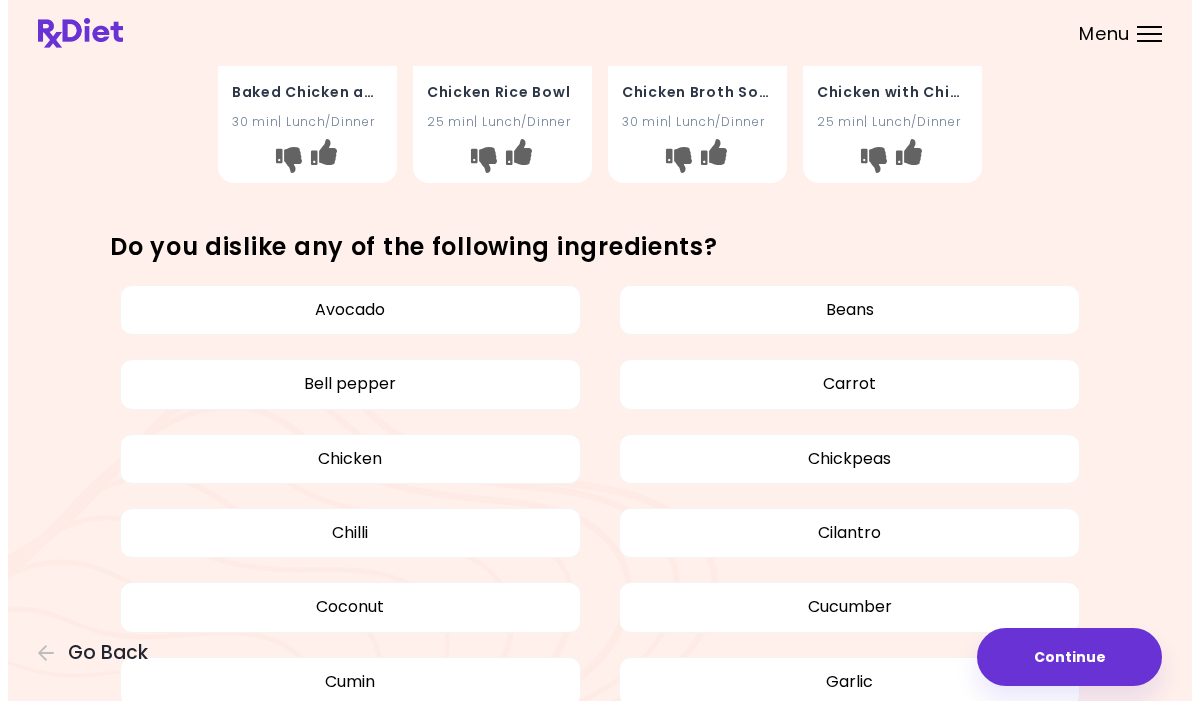 scroll, scrollTop: 915, scrollLeft: 0, axis: vertical 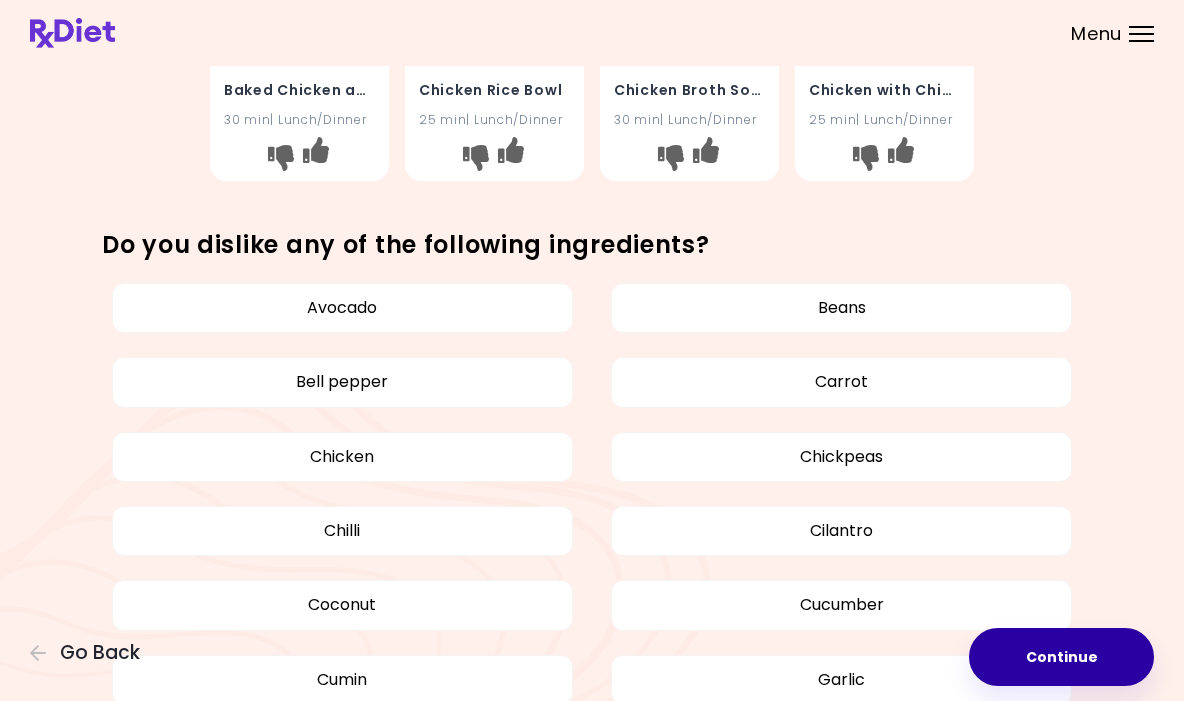 click on "Continue" at bounding box center (1061, 657) 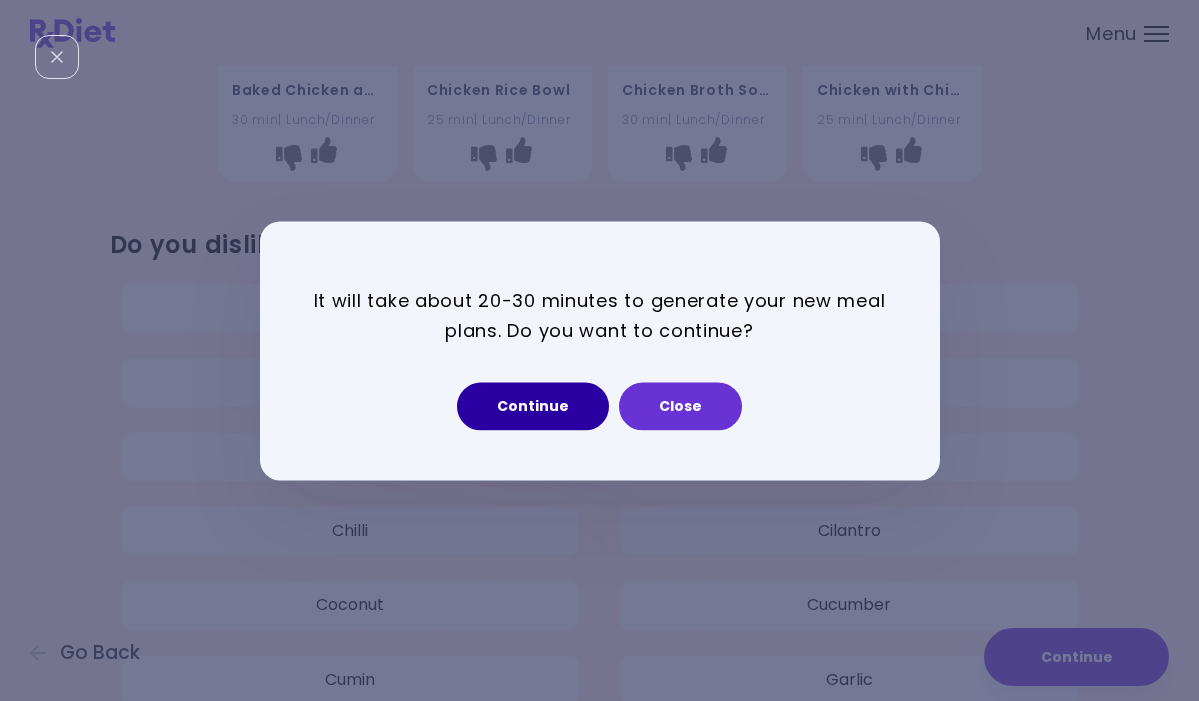 click on "Continue" at bounding box center (533, 406) 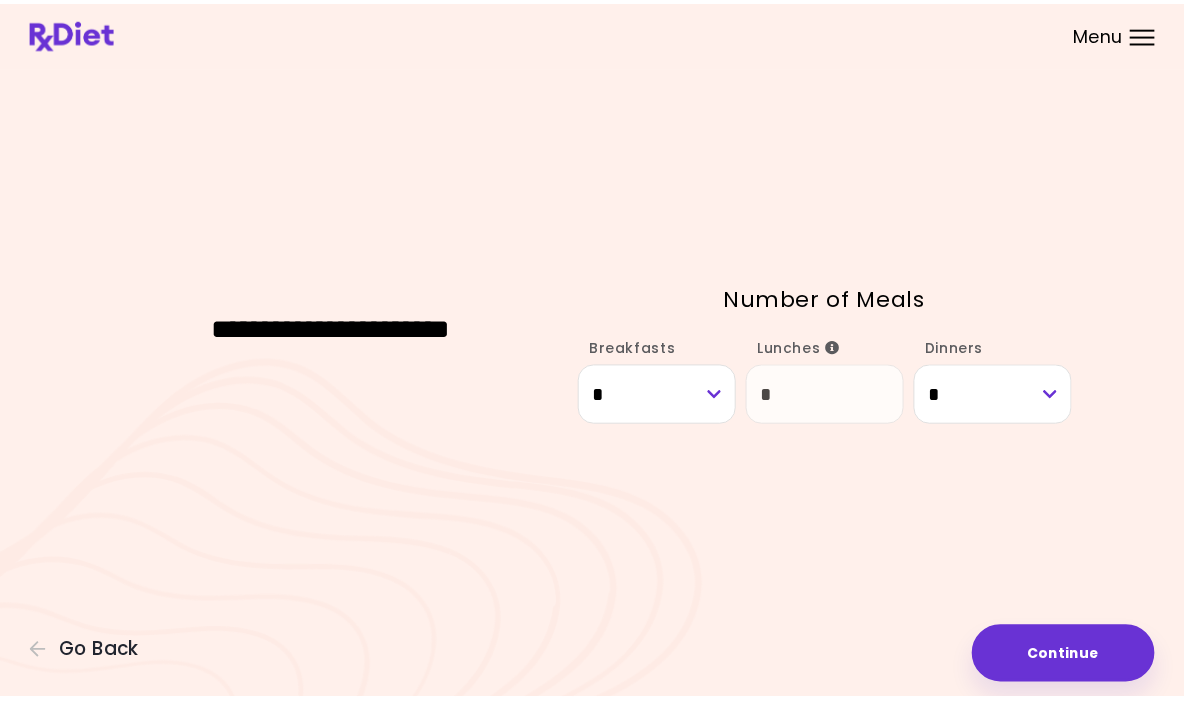scroll, scrollTop: 0, scrollLeft: 0, axis: both 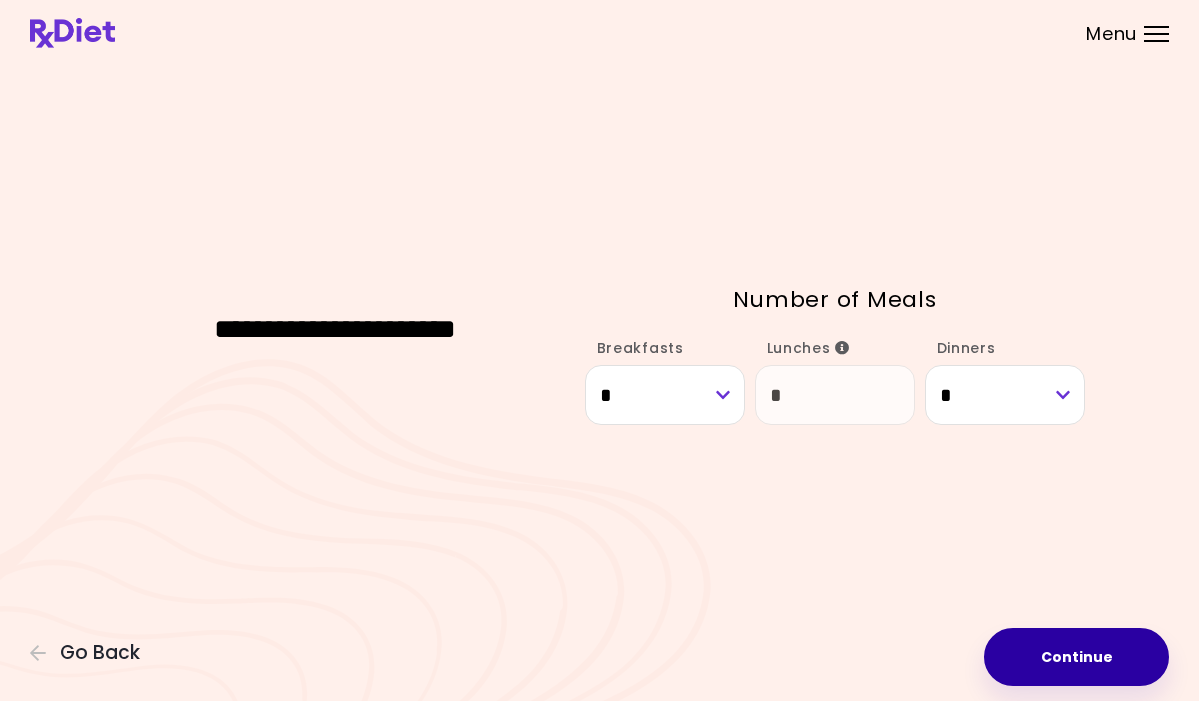 click on "Continue" at bounding box center (1076, 657) 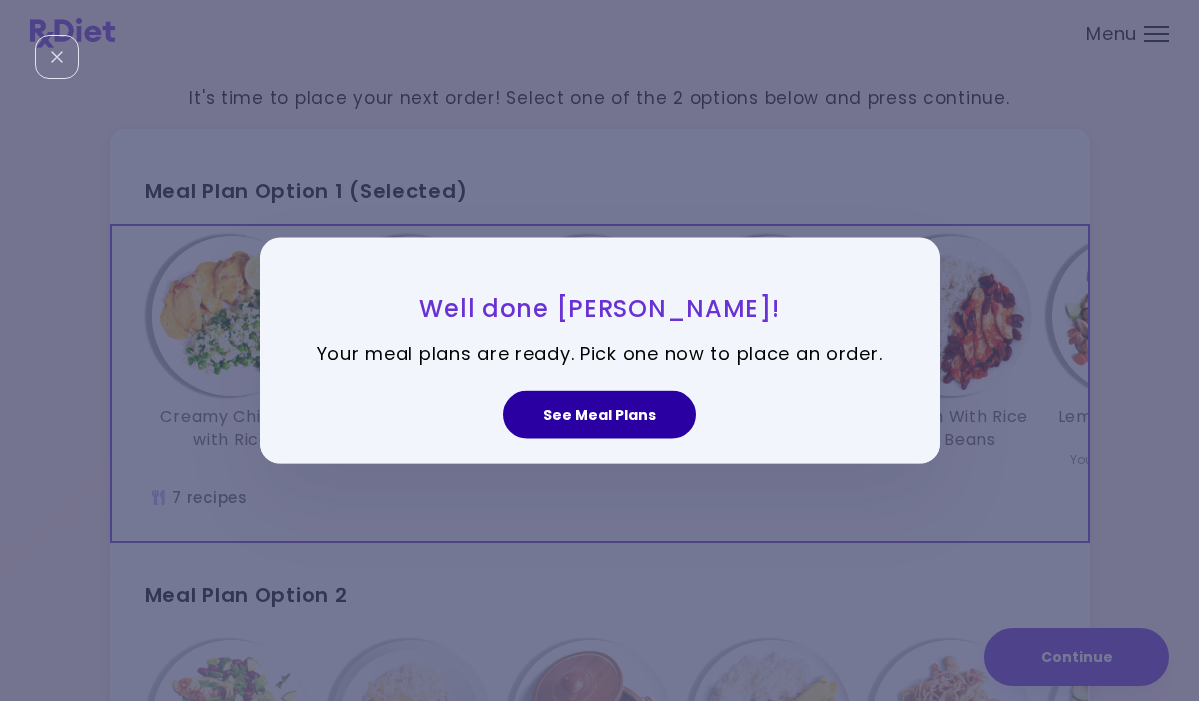 click on "See Meal Plans" at bounding box center (599, 415) 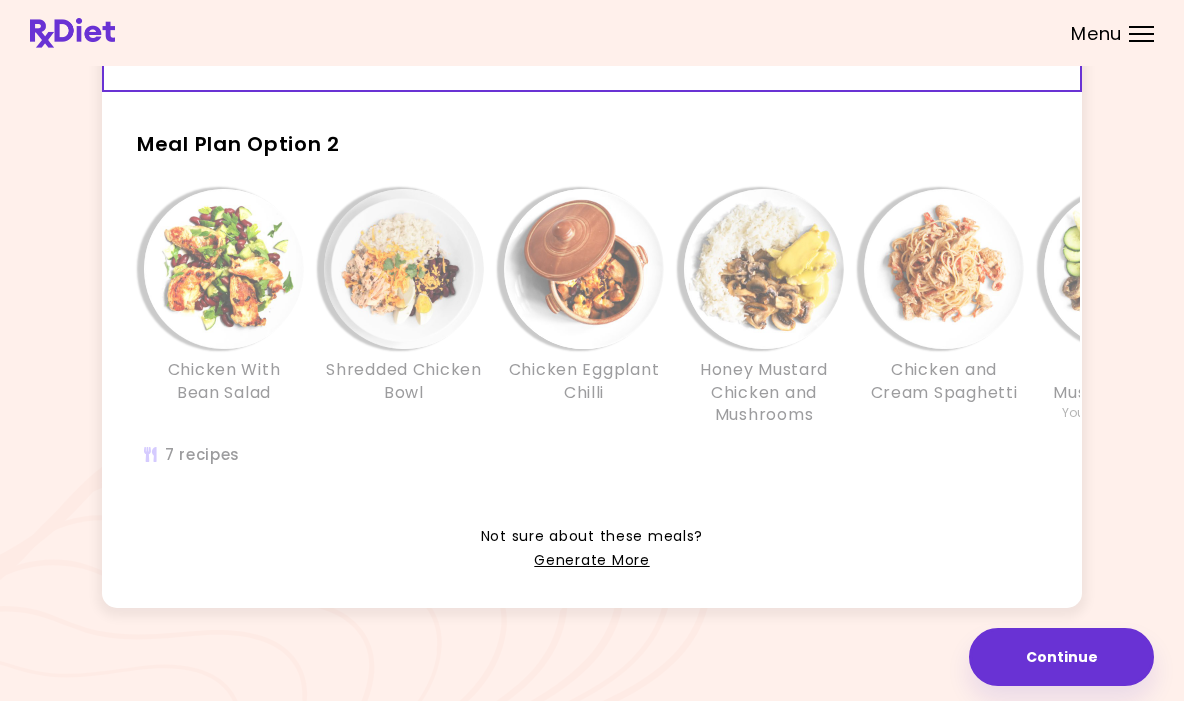 scroll, scrollTop: 475, scrollLeft: 0, axis: vertical 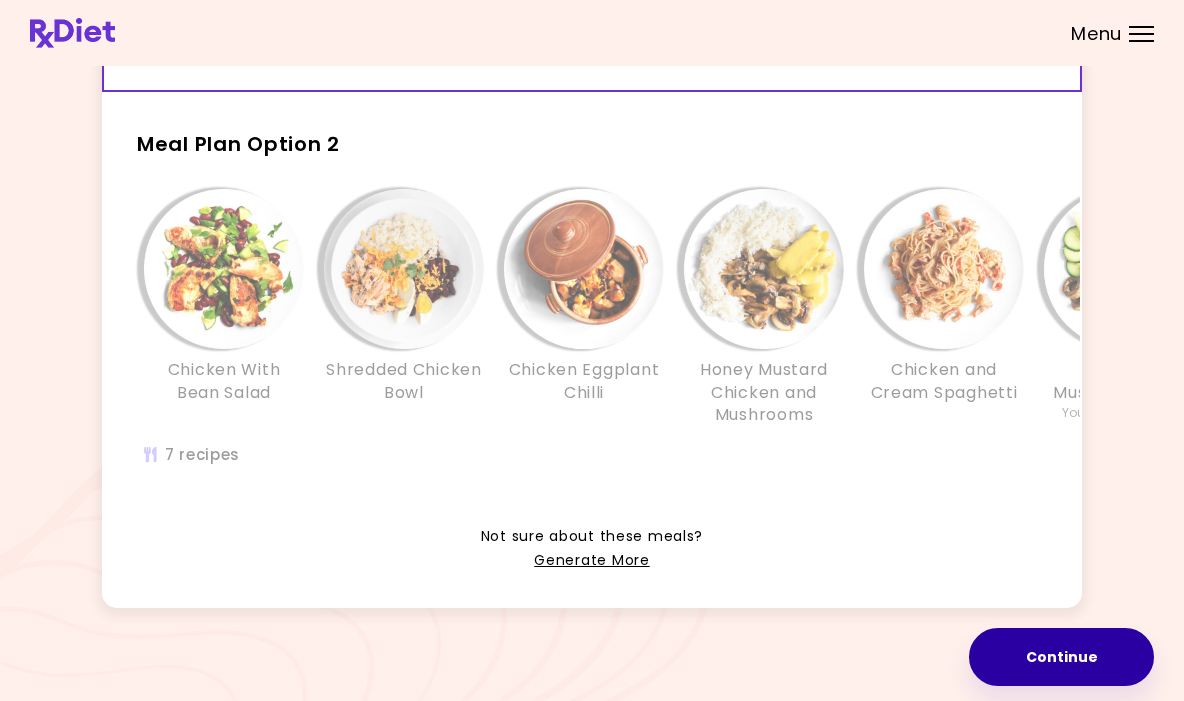 click on "Continue" at bounding box center [1061, 657] 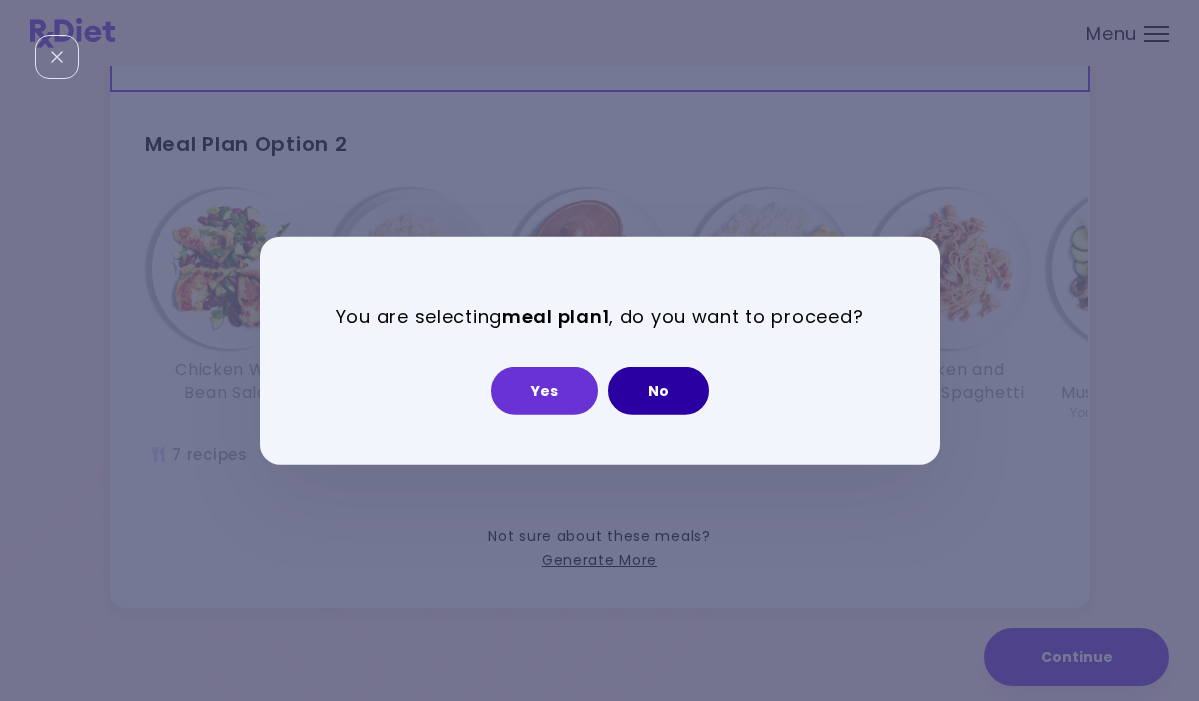click on "No" at bounding box center [658, 391] 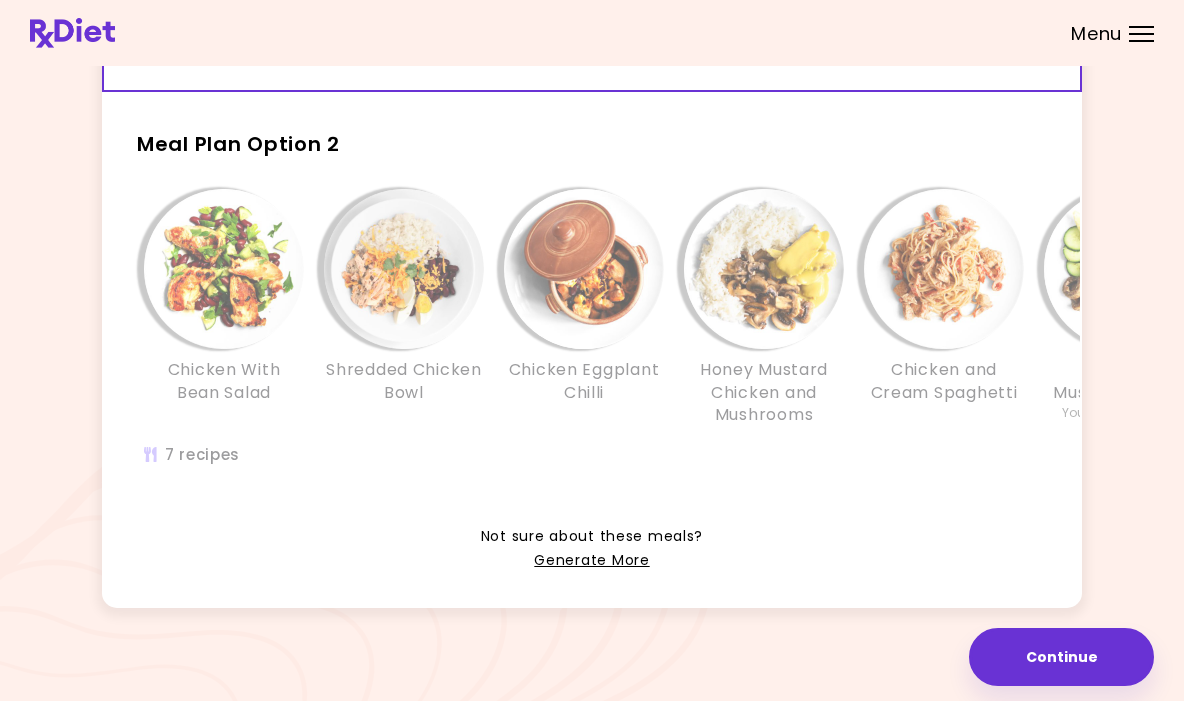 click on "Continue" at bounding box center (1061, 657) 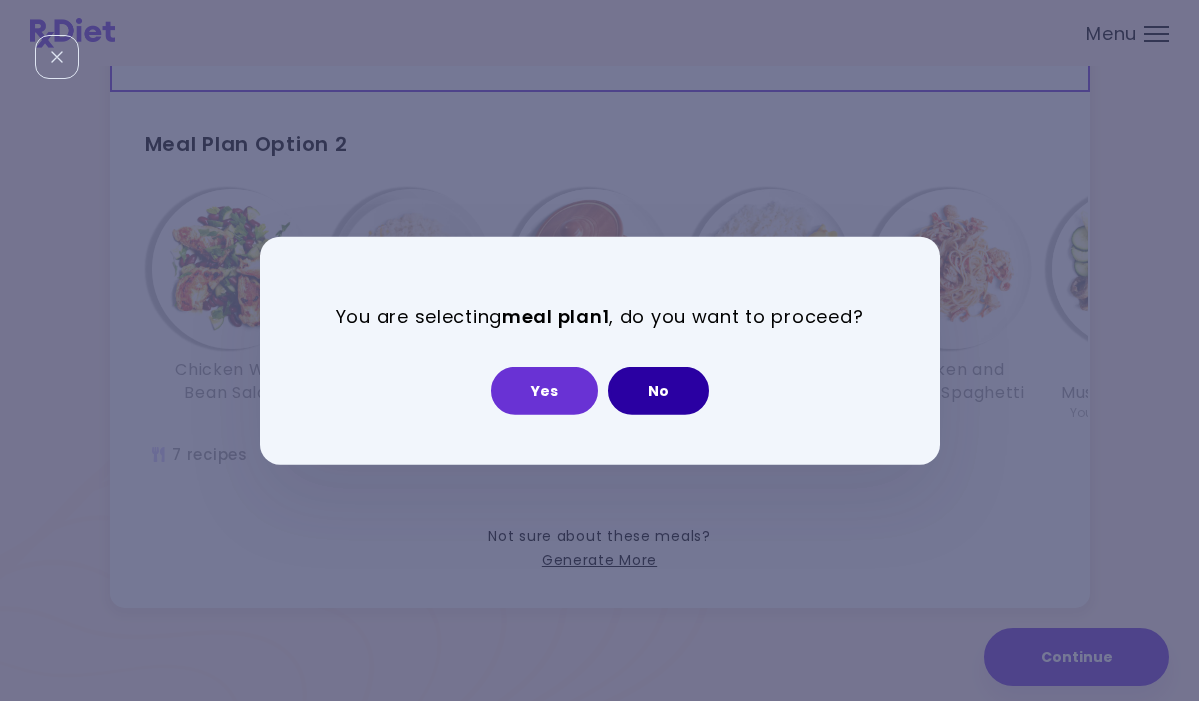 click on "No" at bounding box center (658, 391) 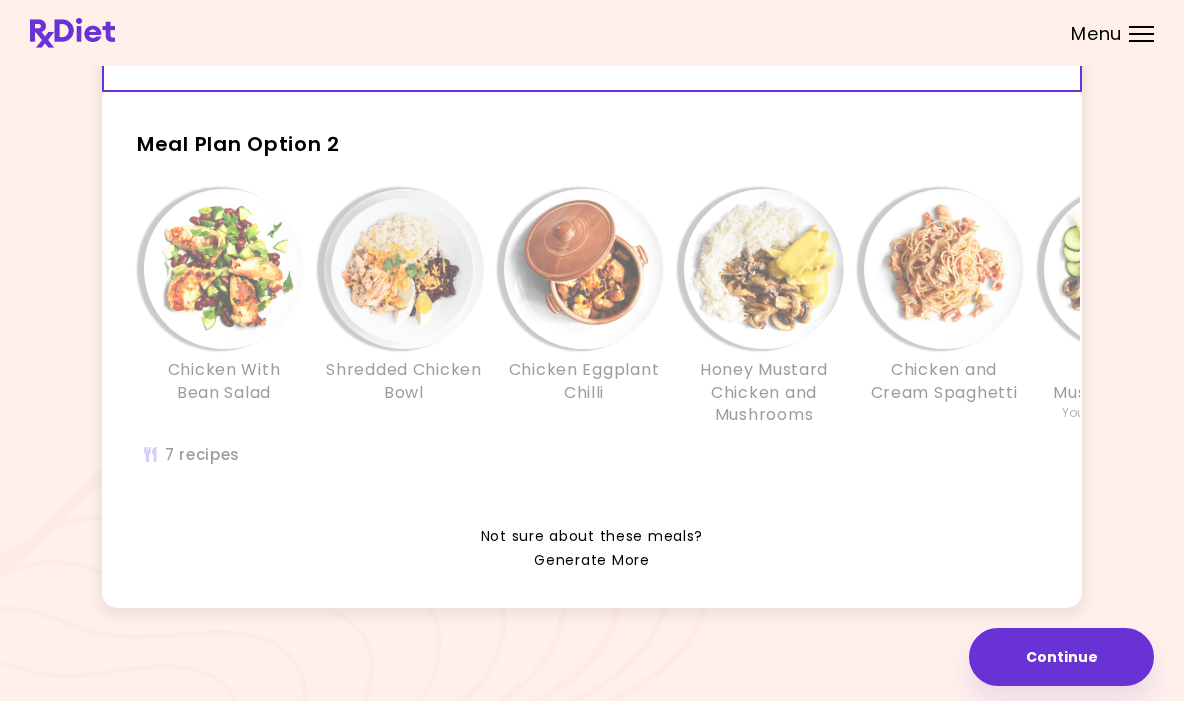 click on "Generate More" at bounding box center [591, 561] 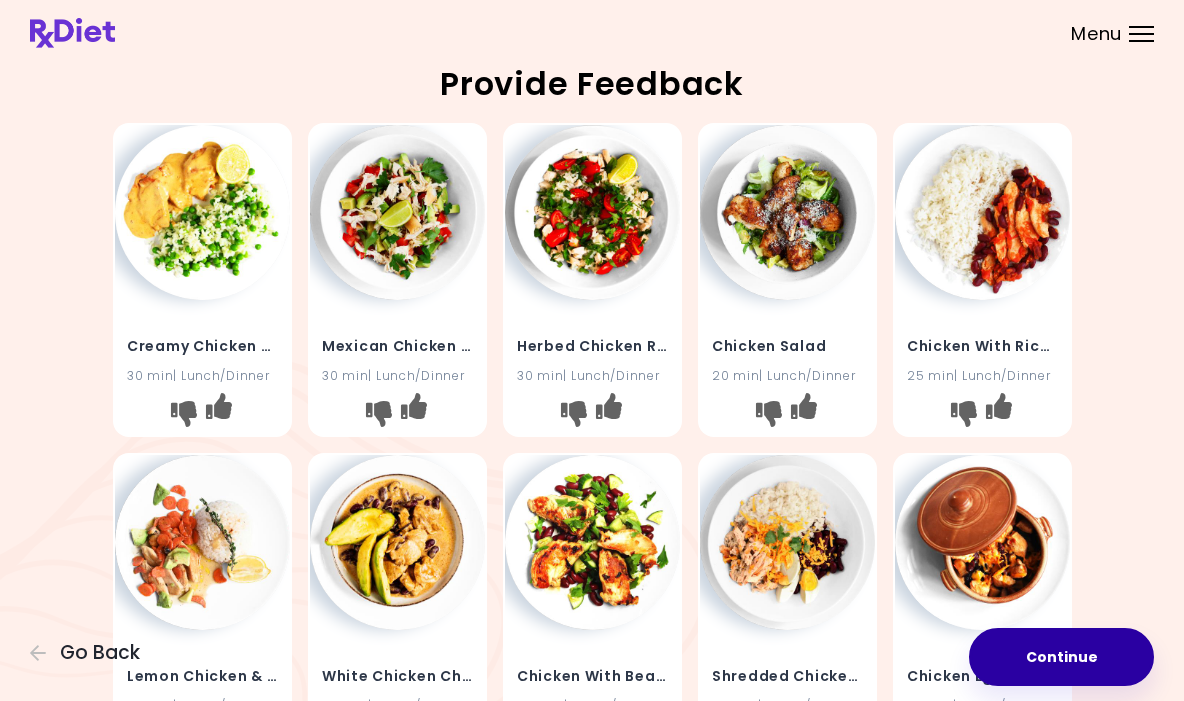 click on "Continue" at bounding box center [1061, 657] 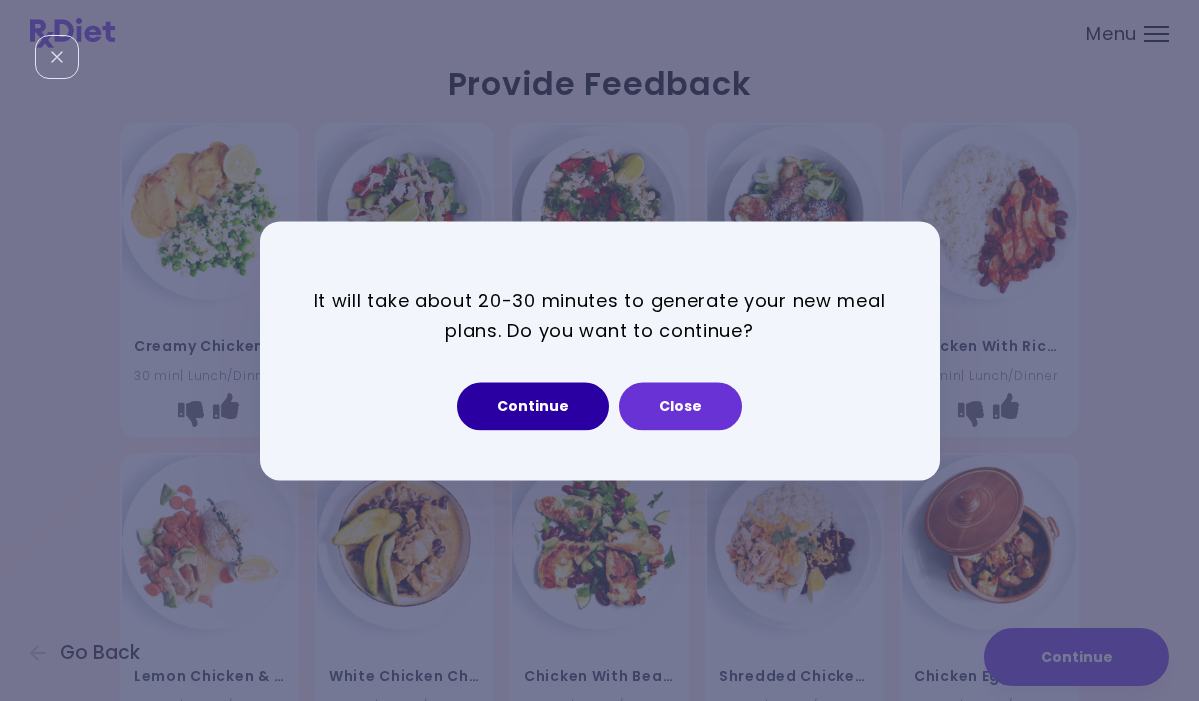 click on "Continue" at bounding box center [533, 406] 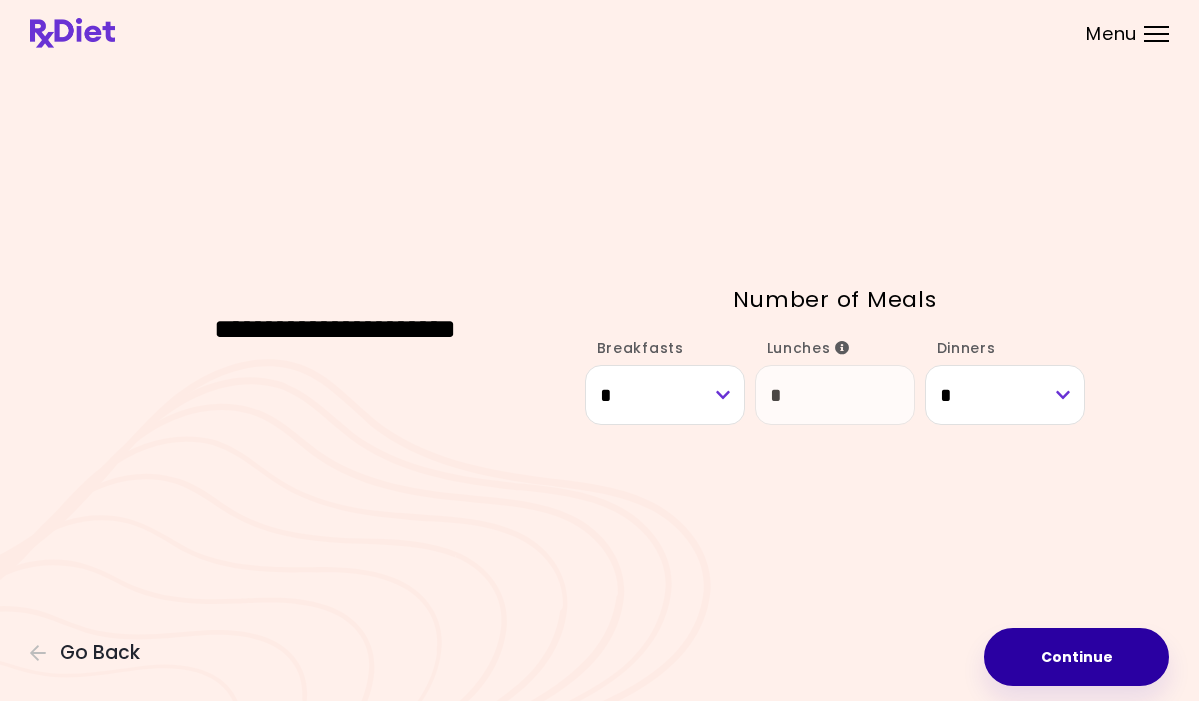 click on "Continue" at bounding box center [1076, 657] 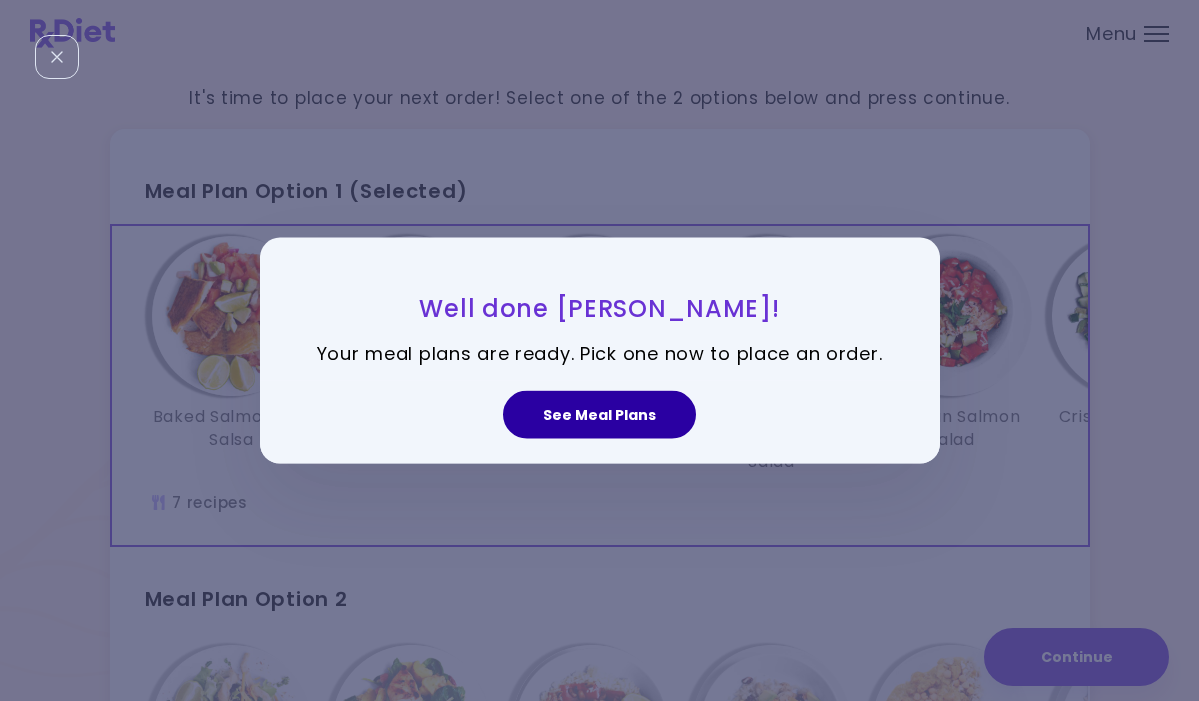 click on "See Meal Plans" at bounding box center [599, 415] 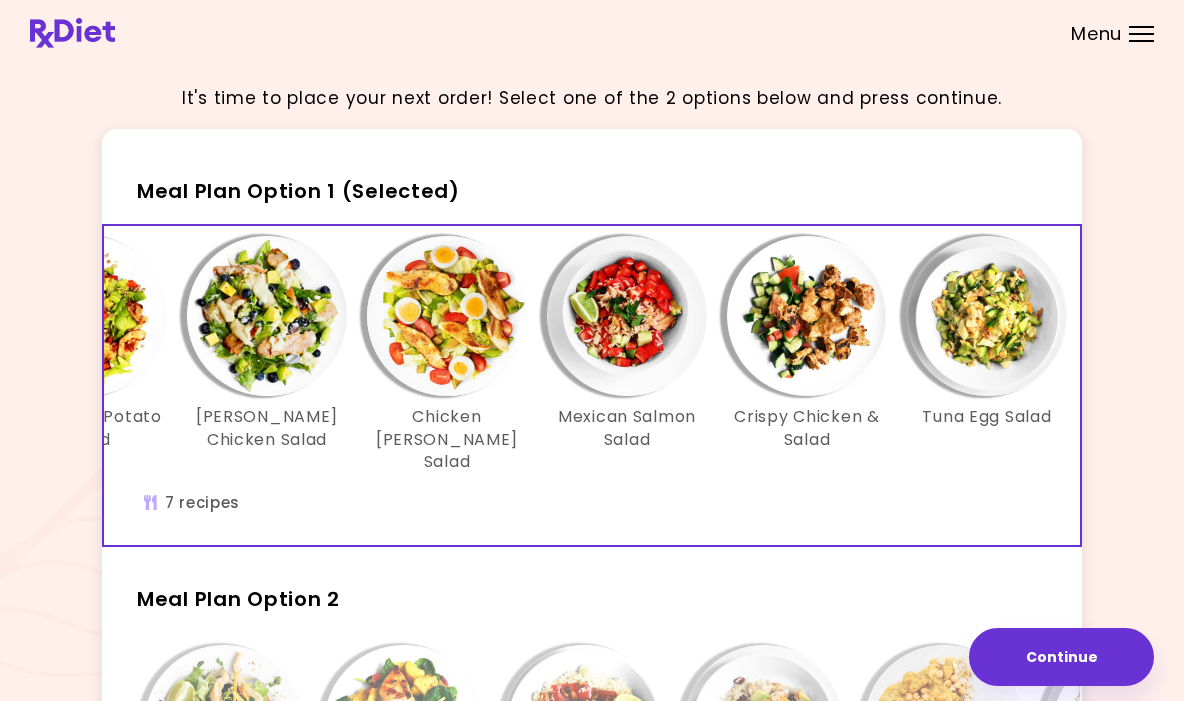 scroll, scrollTop: 0, scrollLeft: 344, axis: horizontal 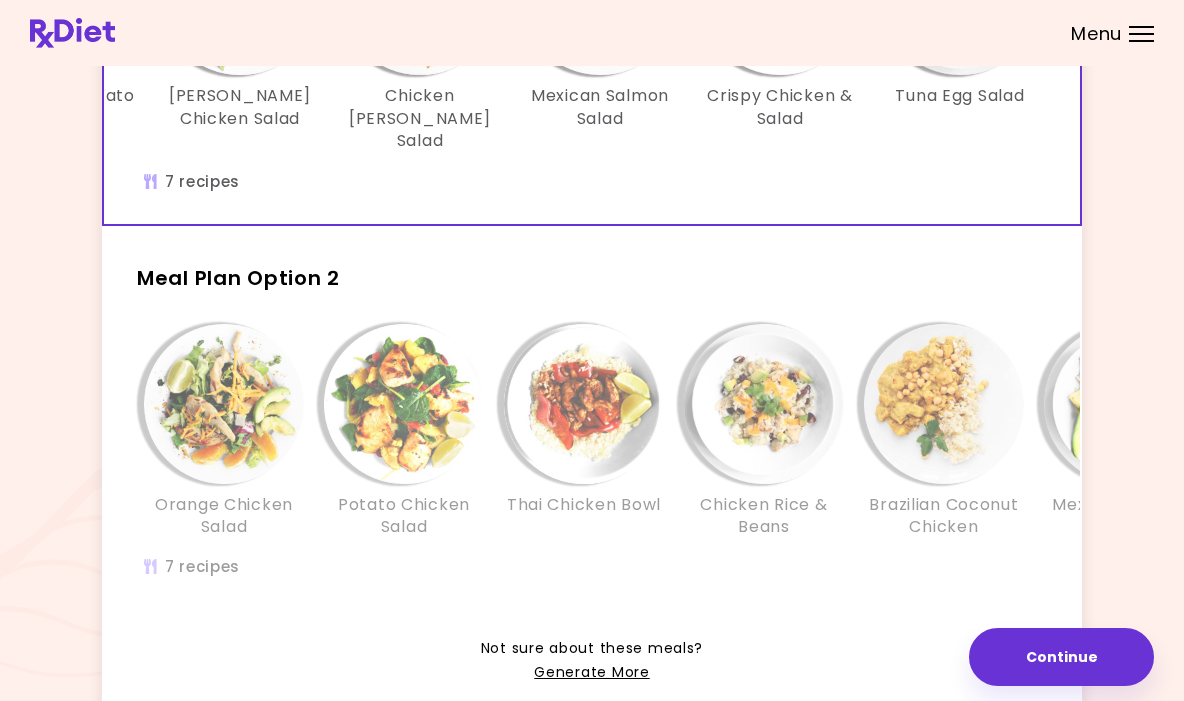 click on "Orange Chicken Salad   Potato Chicken Salad   Thai Chicken Bowl   Chicken Rice & Beans   Brazilian Coconut Chicken   Mexican Chicken Salad   Peruvian Chicken Stir-Fry" at bounding box center (764, 462) 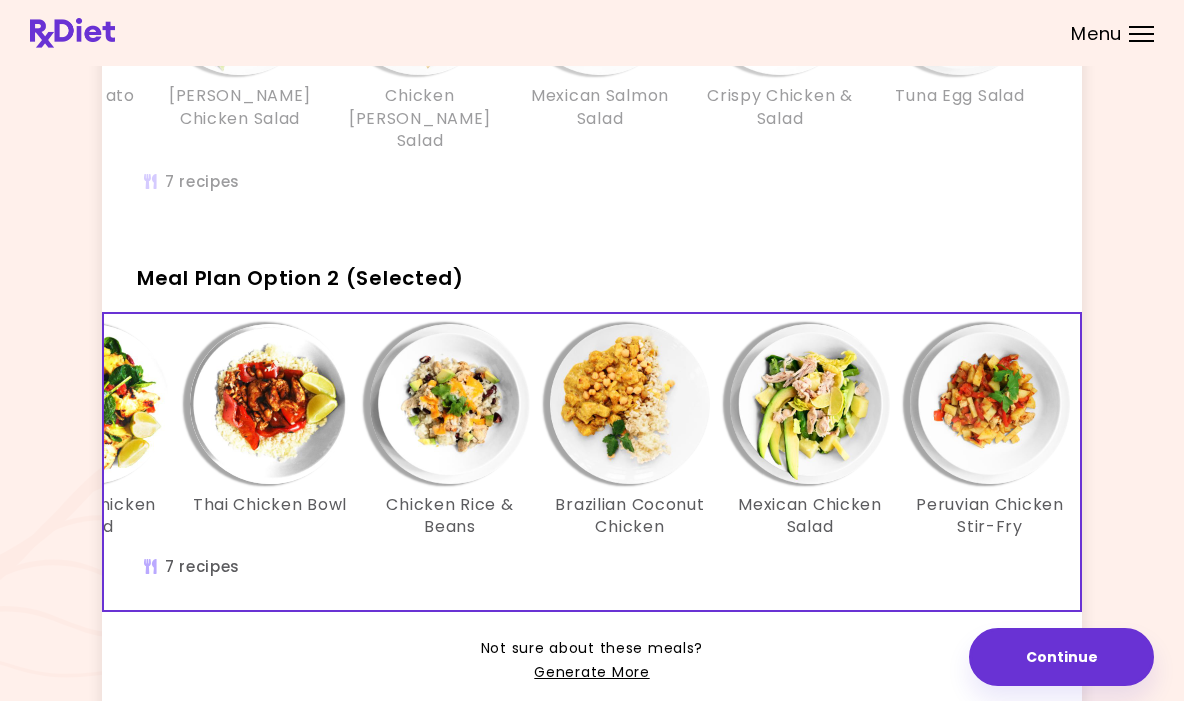 scroll, scrollTop: 0, scrollLeft: 344, axis: horizontal 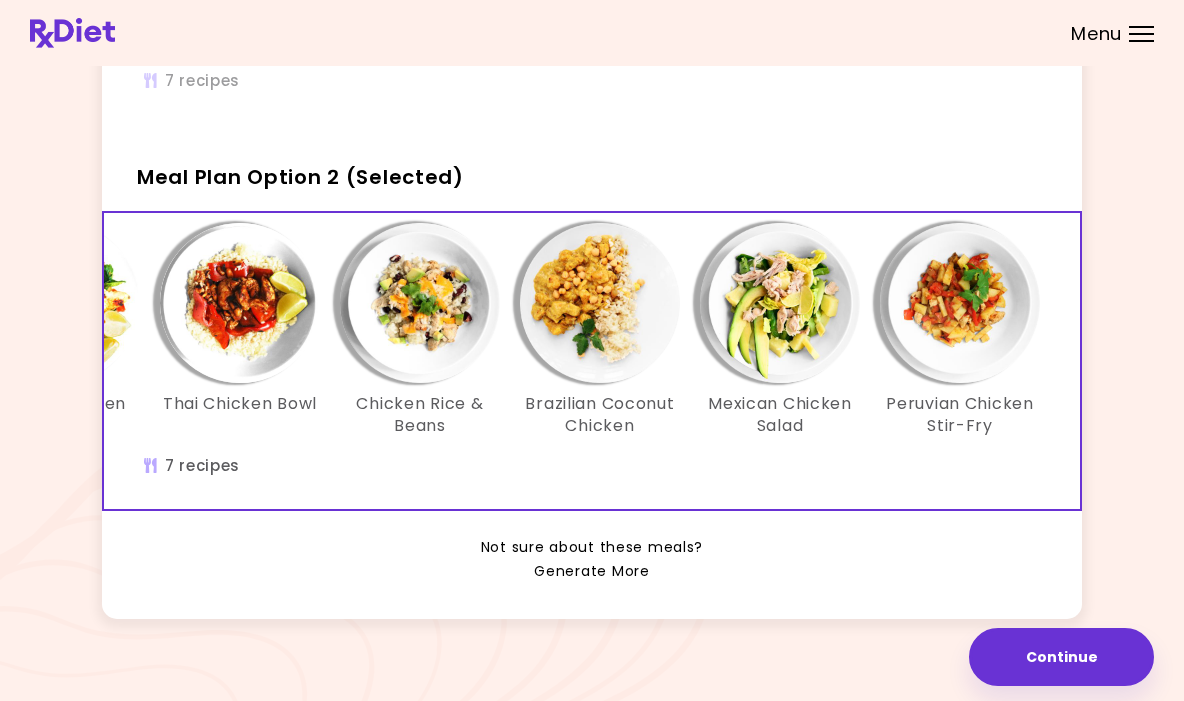 click on "Generate More" at bounding box center (591, 572) 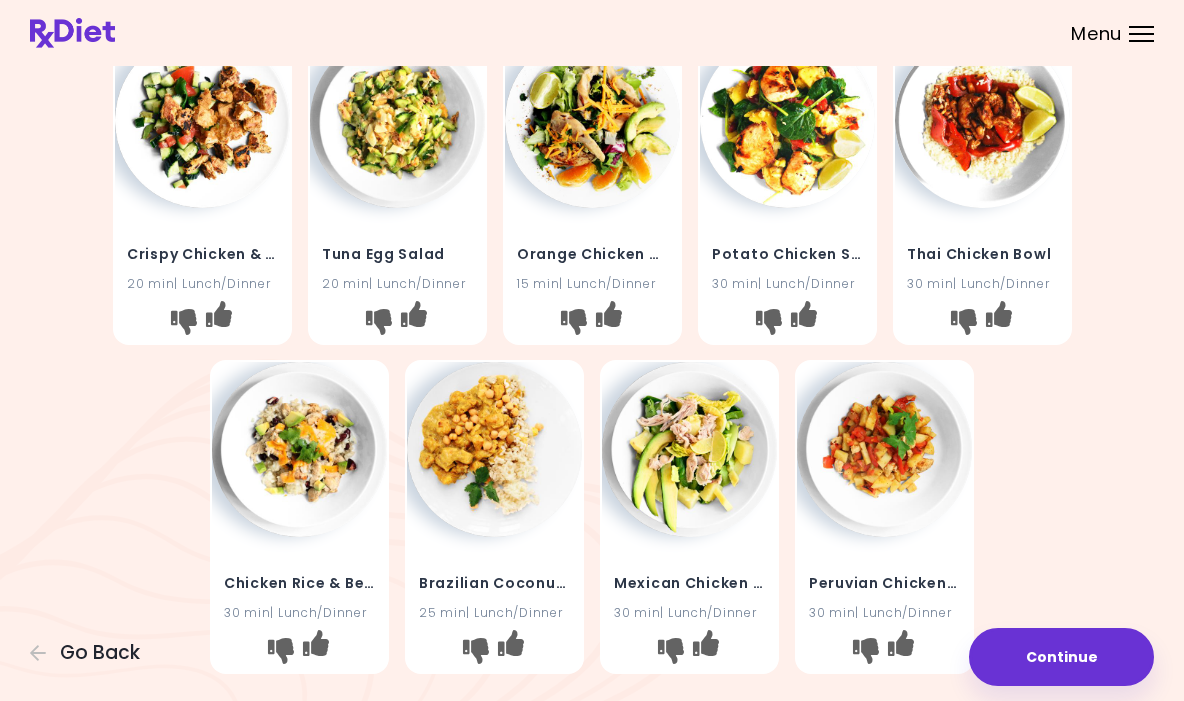 scroll, scrollTop: 0, scrollLeft: 0, axis: both 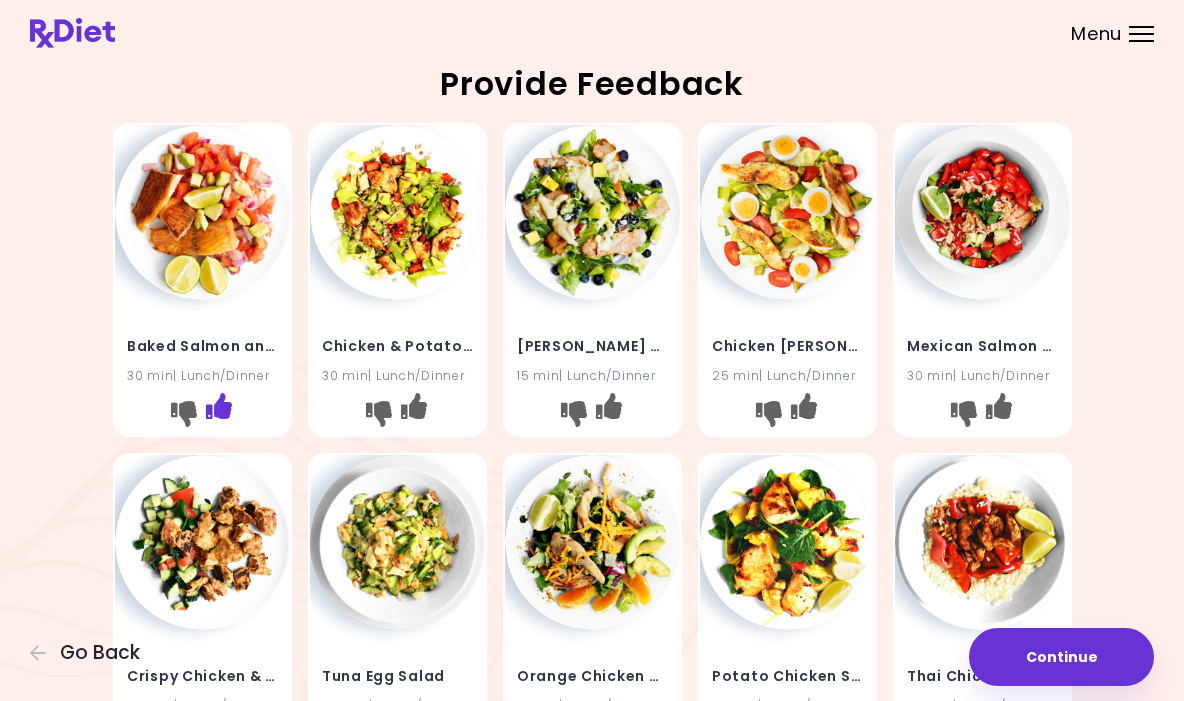 click at bounding box center [218, 406] 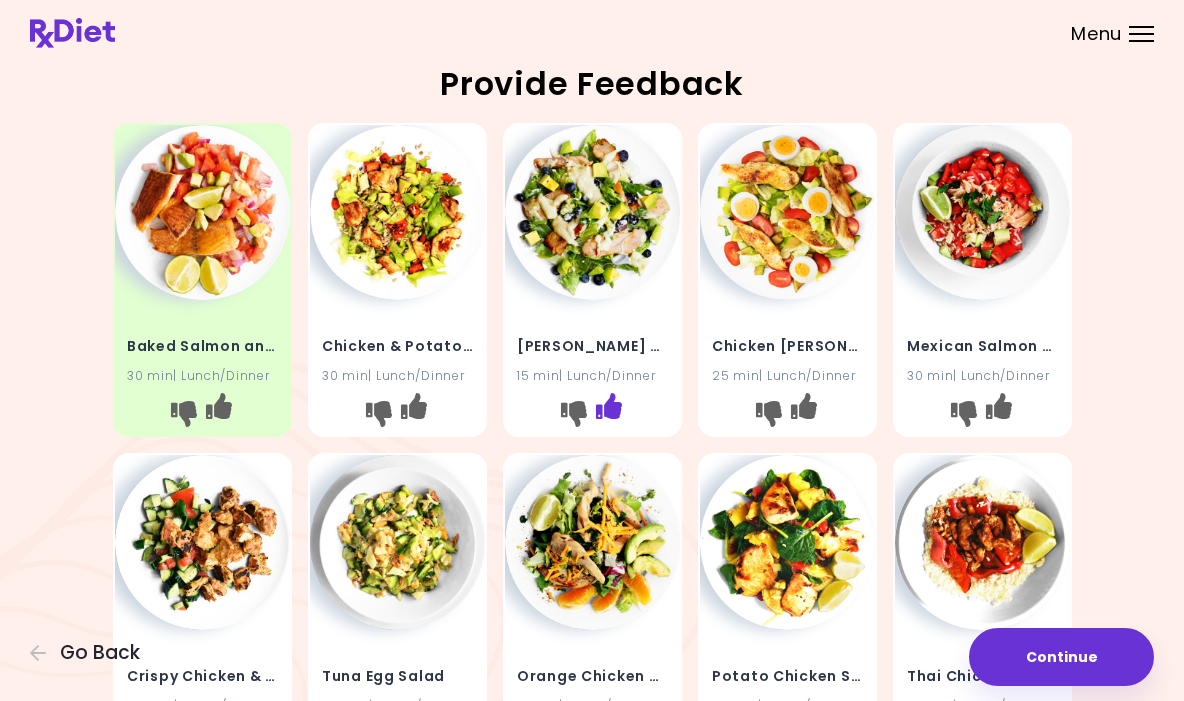 click at bounding box center (608, 406) 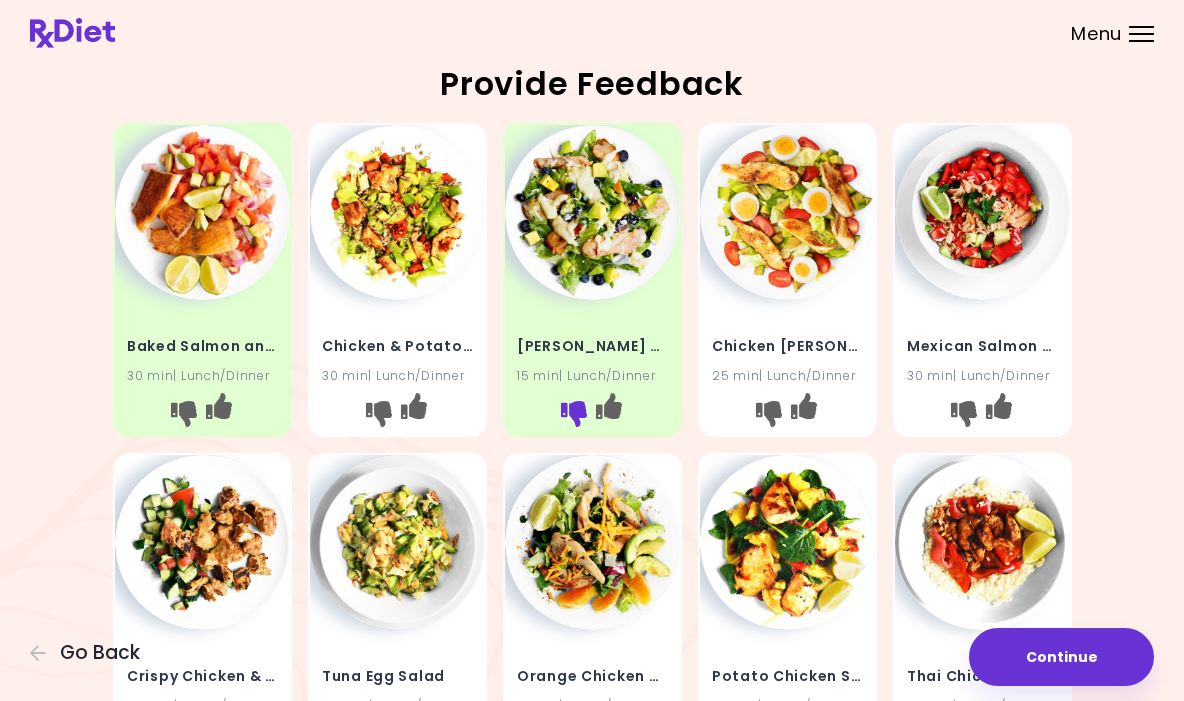 click at bounding box center (573, 414) 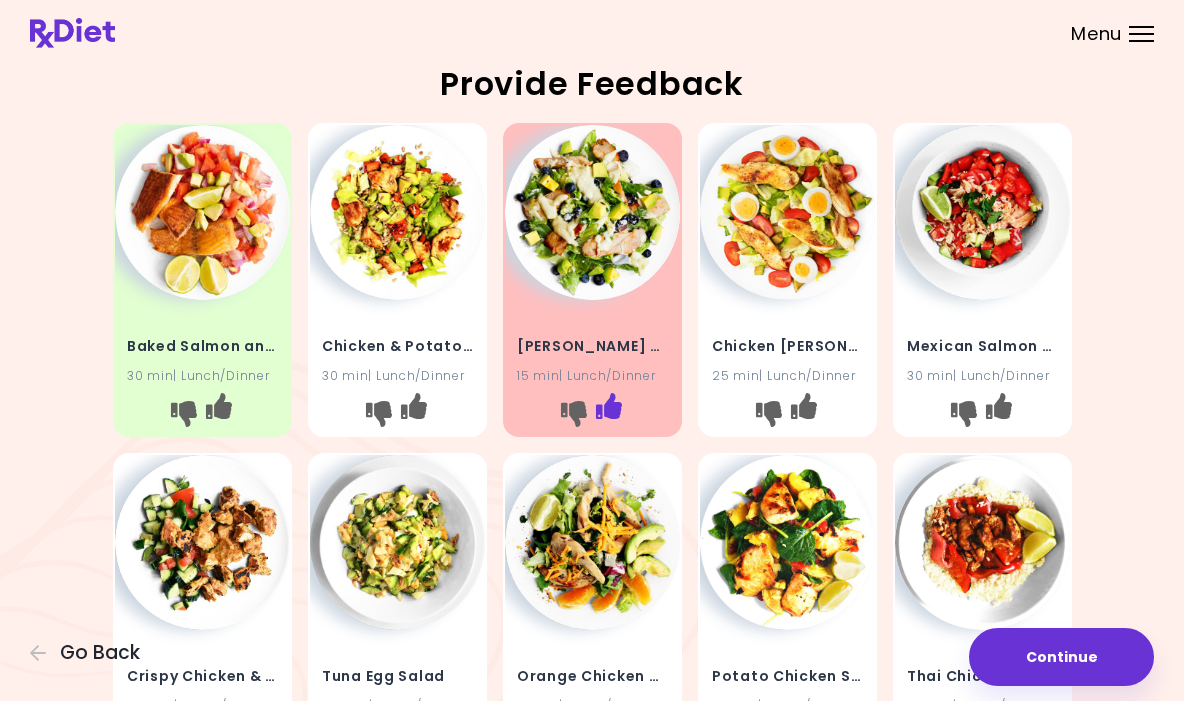 scroll, scrollTop: 0, scrollLeft: 0, axis: both 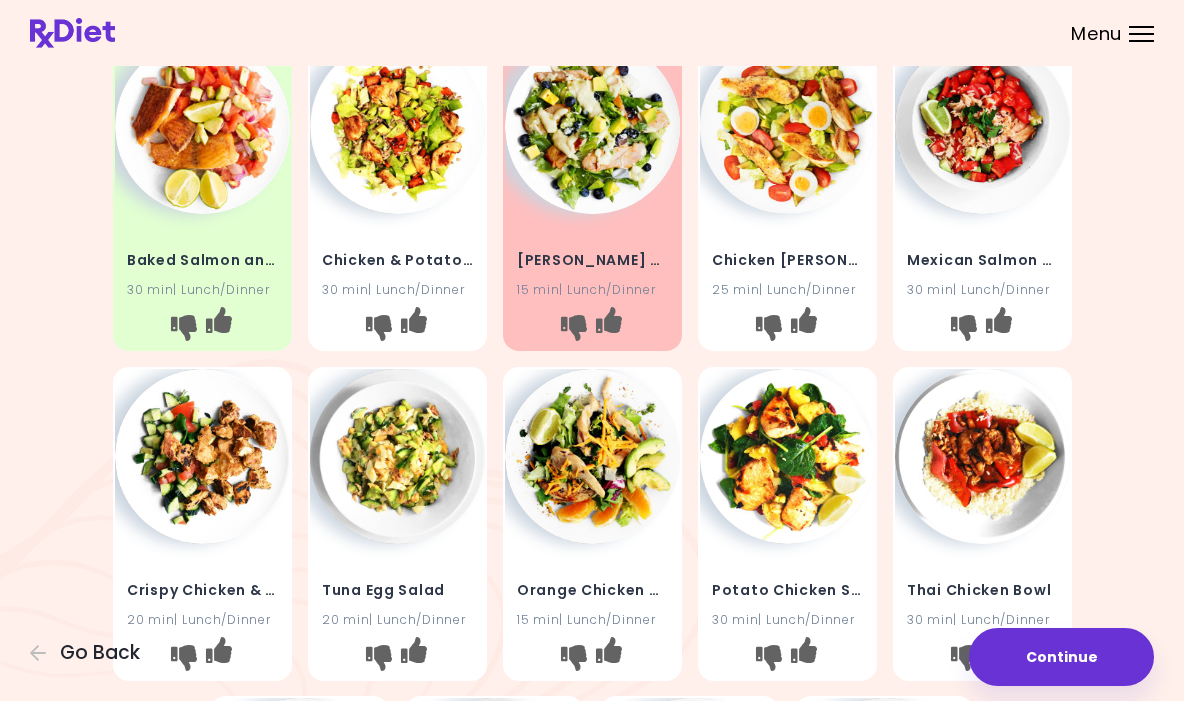 click at bounding box center [982, 126] 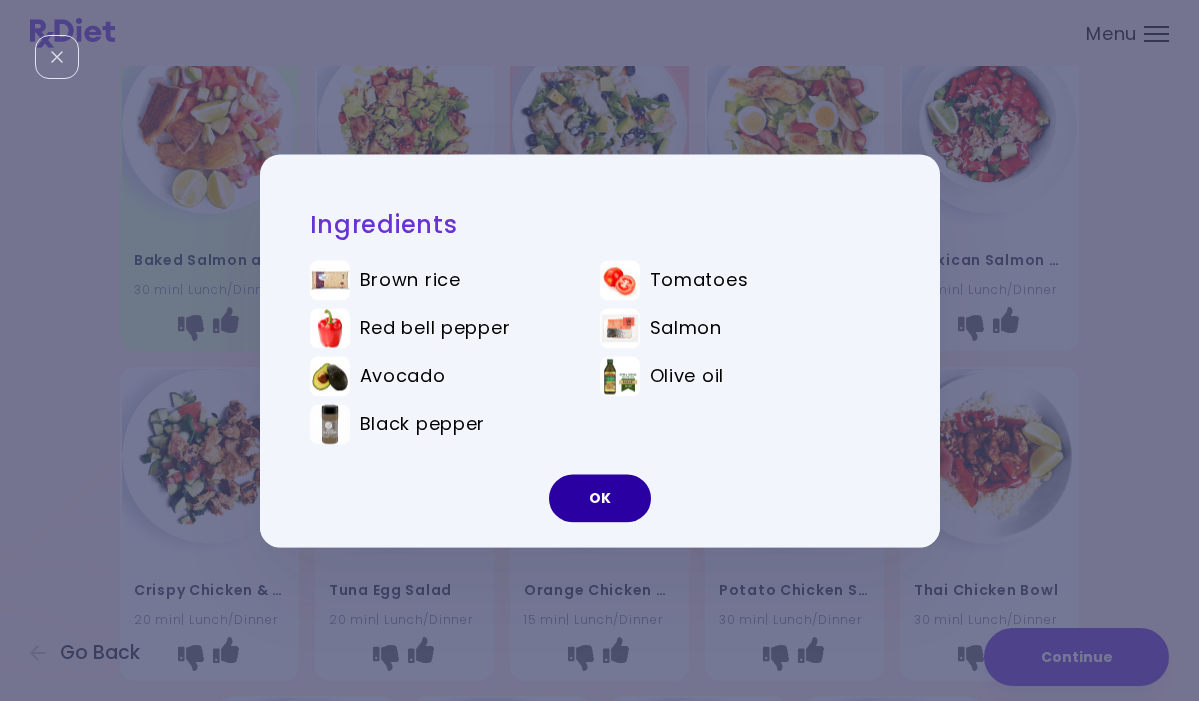 click on "OK" at bounding box center (600, 498) 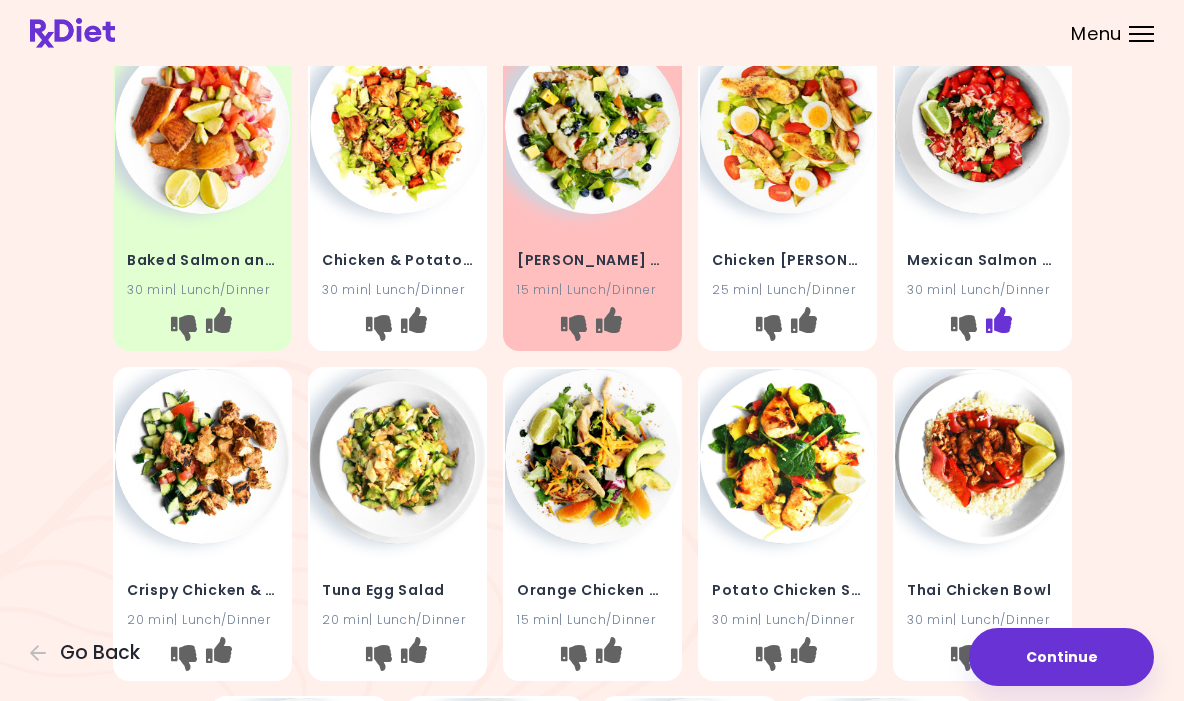 click at bounding box center (998, 320) 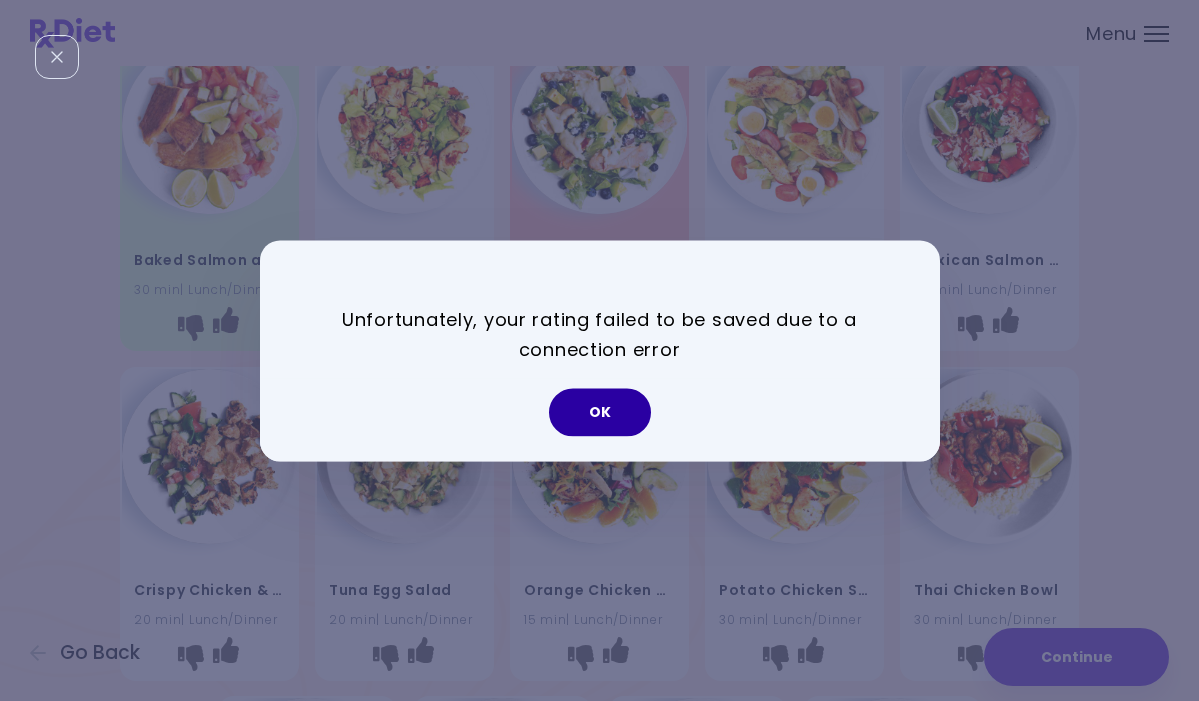 click on "OK" at bounding box center (600, 412) 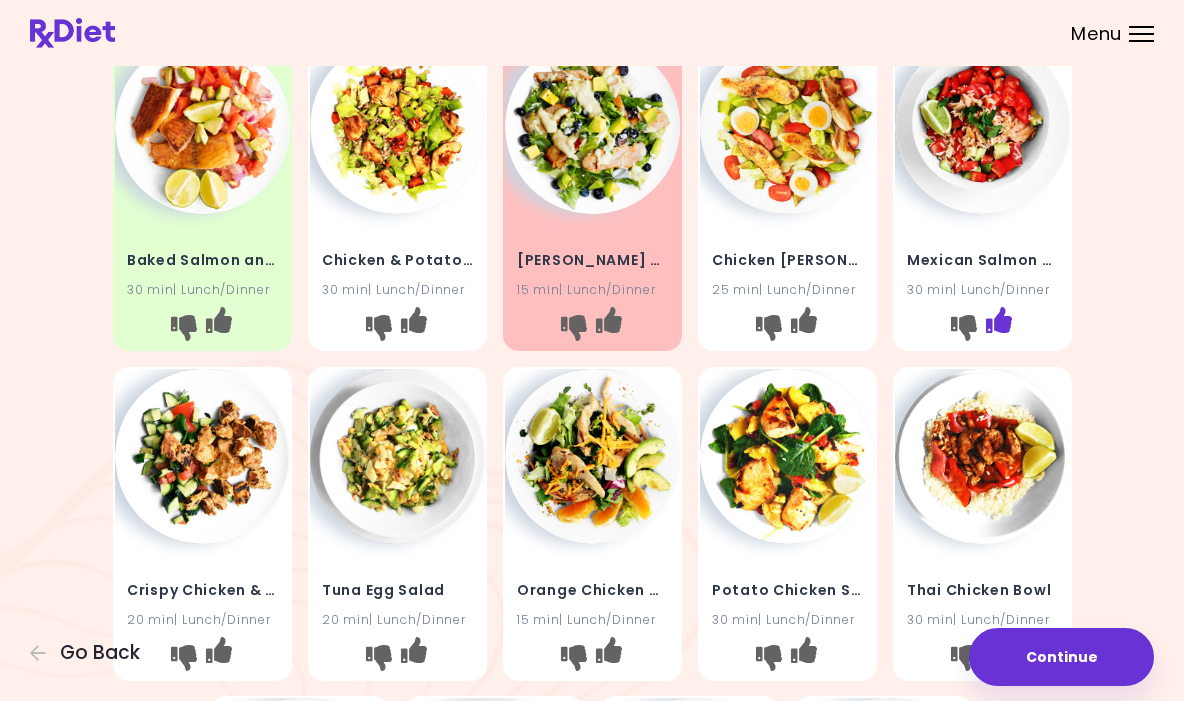 click at bounding box center (998, 320) 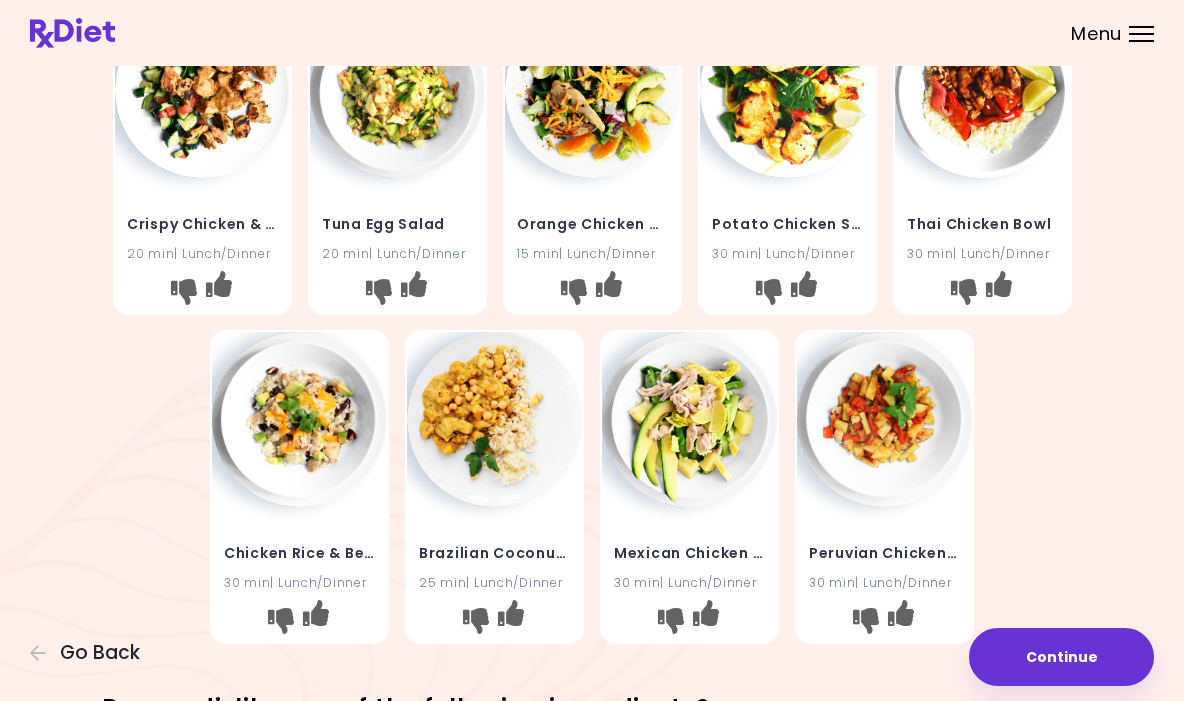 scroll, scrollTop: 478, scrollLeft: 0, axis: vertical 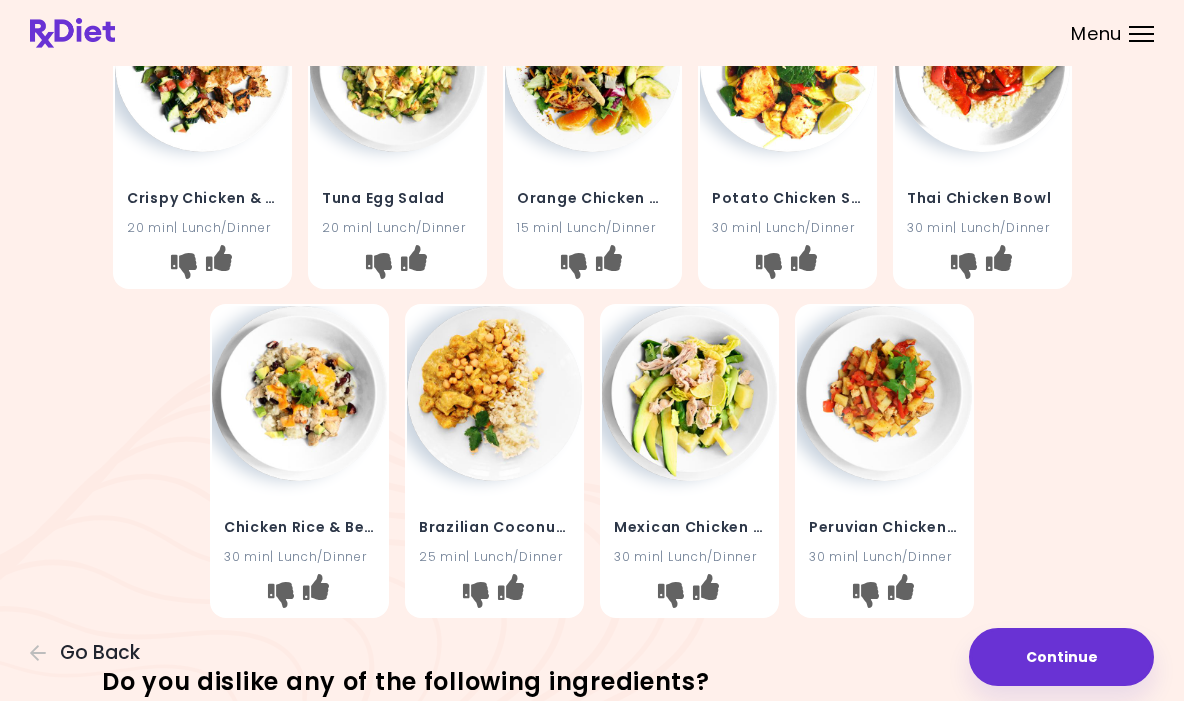 click at bounding box center [494, 393] 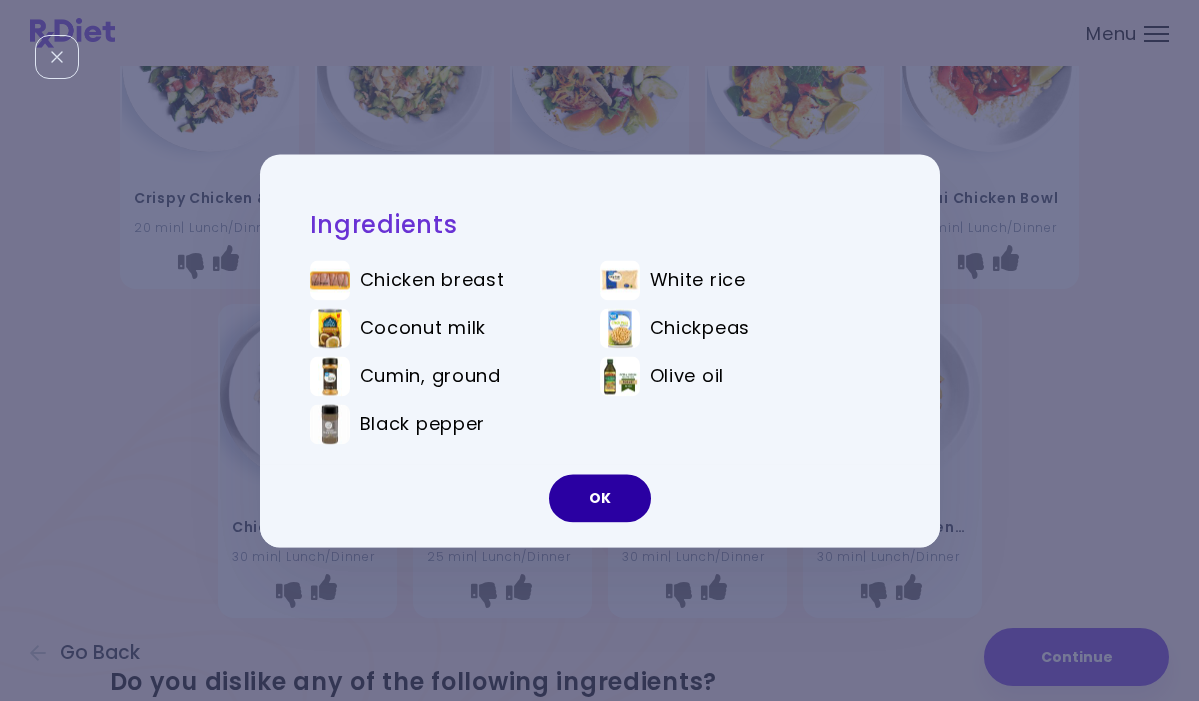 click on "OK" at bounding box center [600, 498] 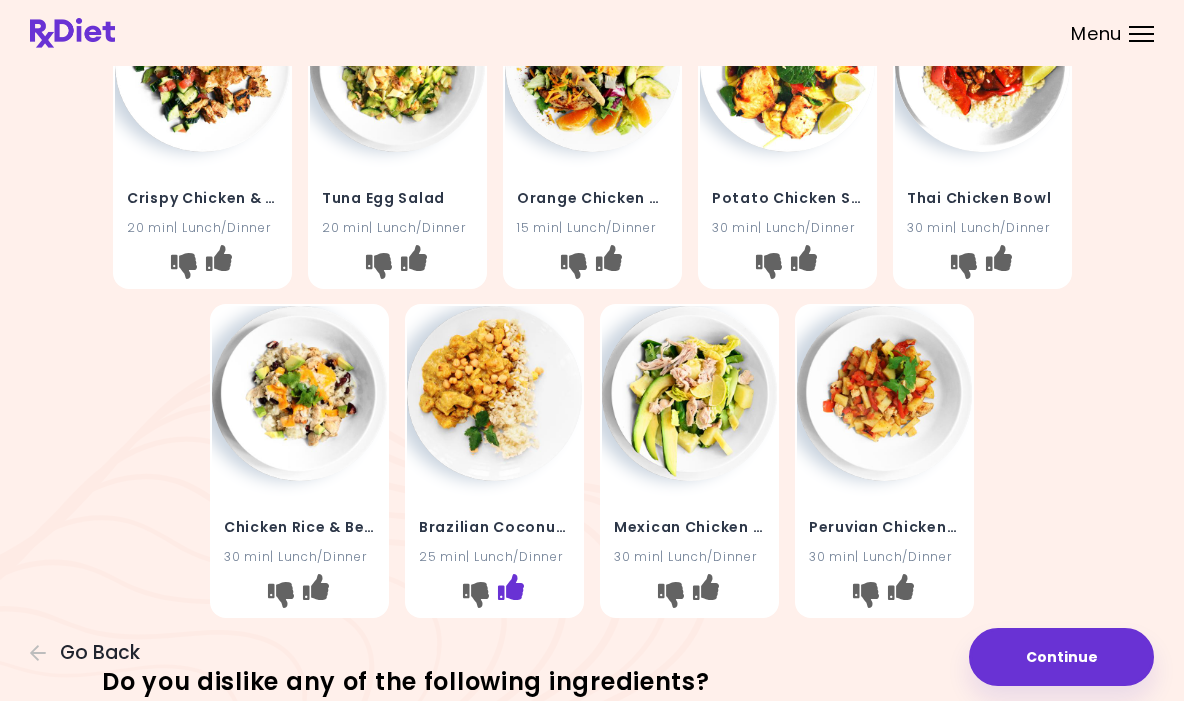 click at bounding box center (511, 587) 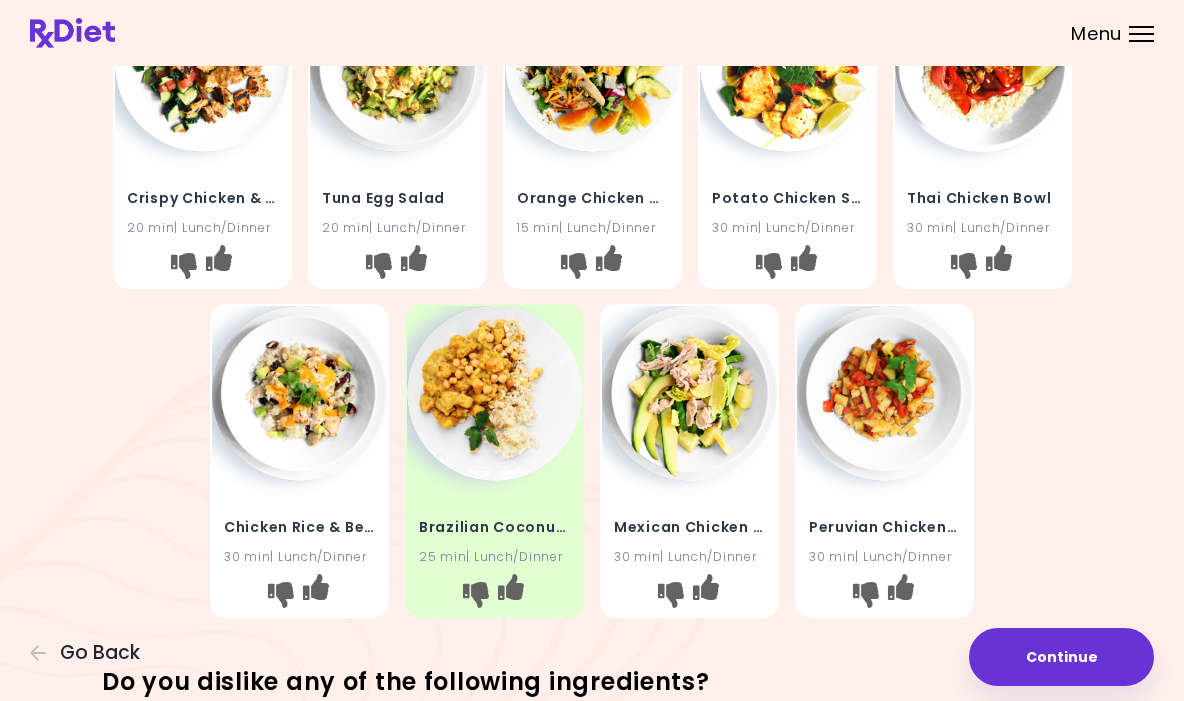 click at bounding box center [982, 64] 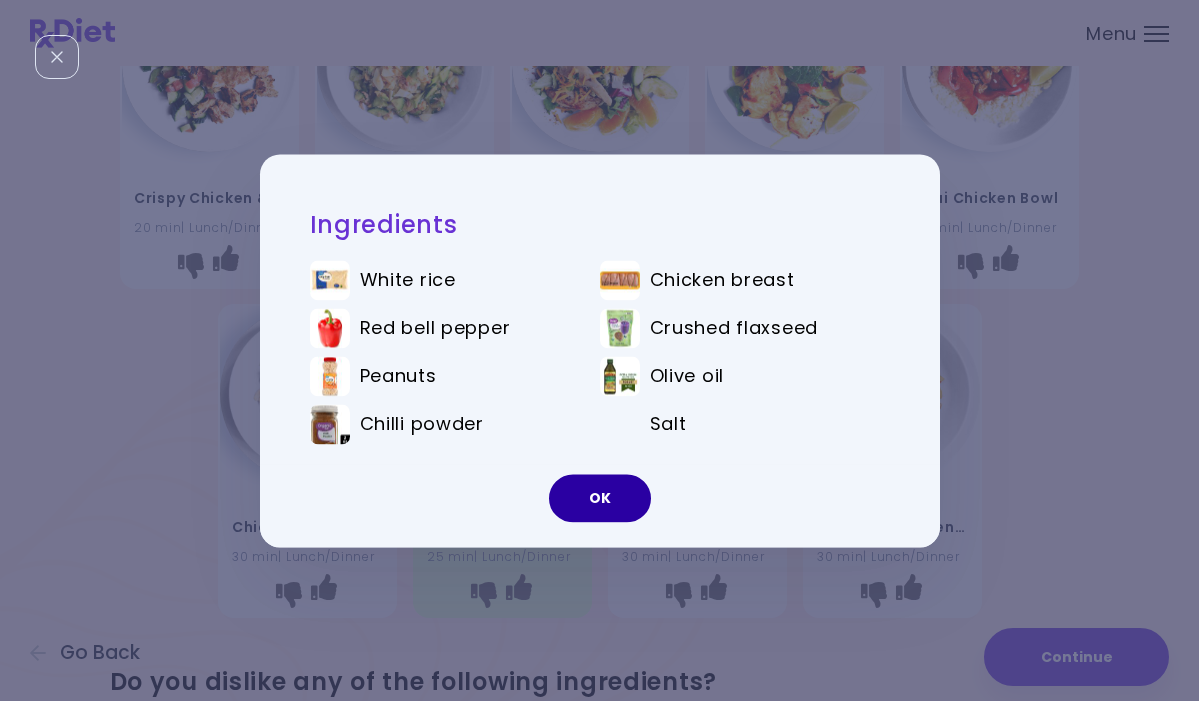 click on "OK" at bounding box center [600, 498] 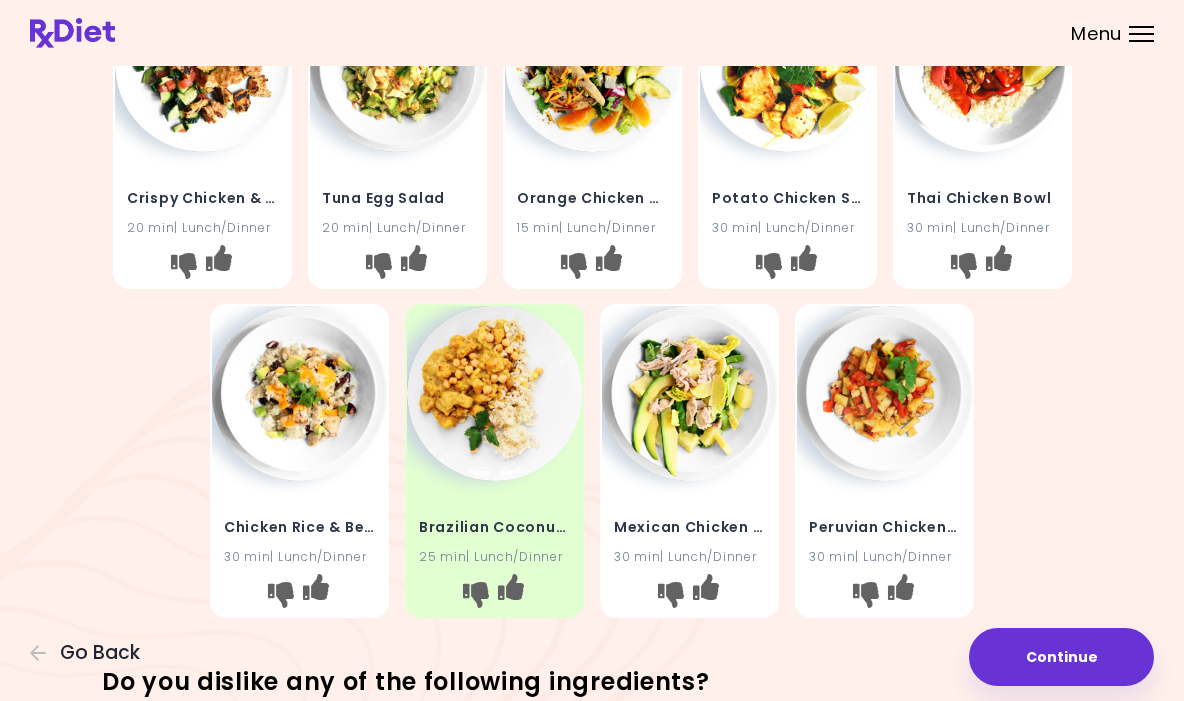 click at bounding box center (299, 393) 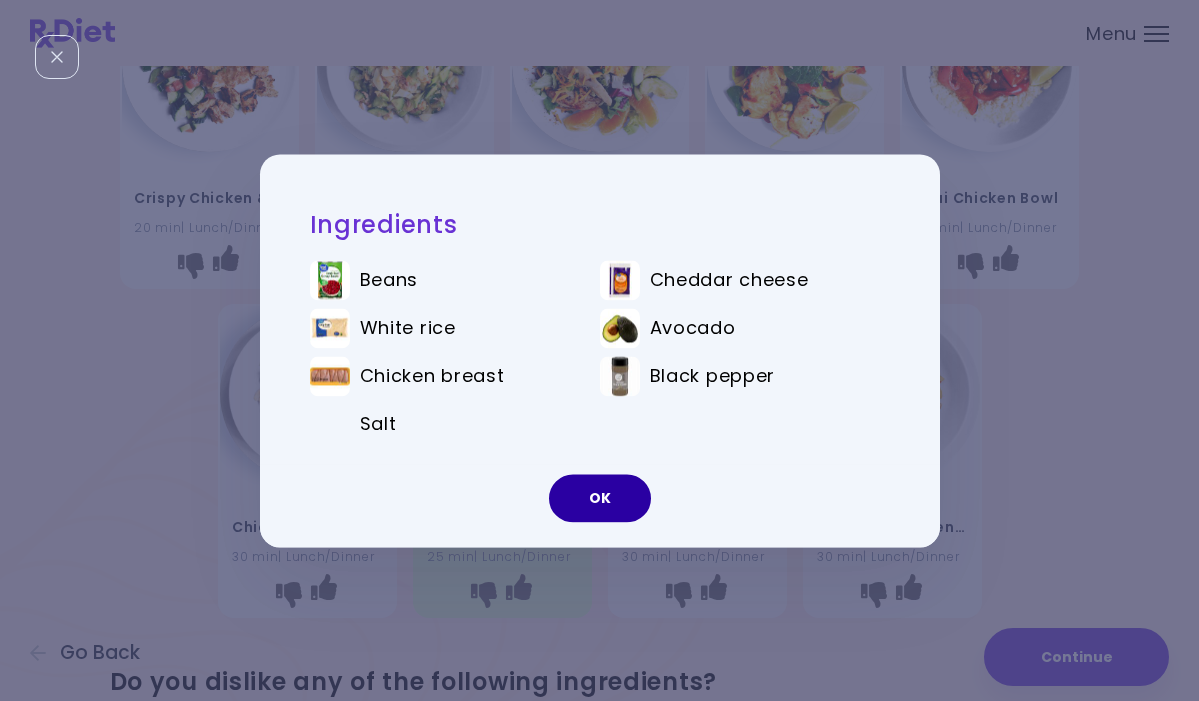 click on "OK" at bounding box center (600, 498) 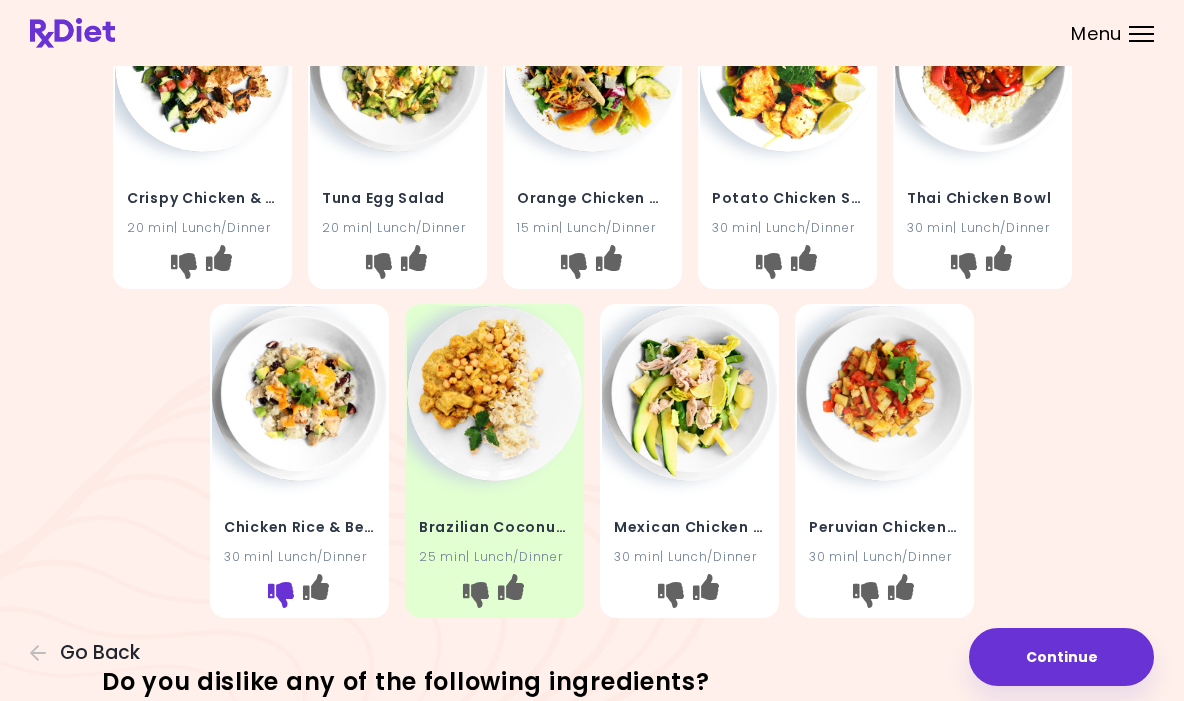click at bounding box center (281, 595) 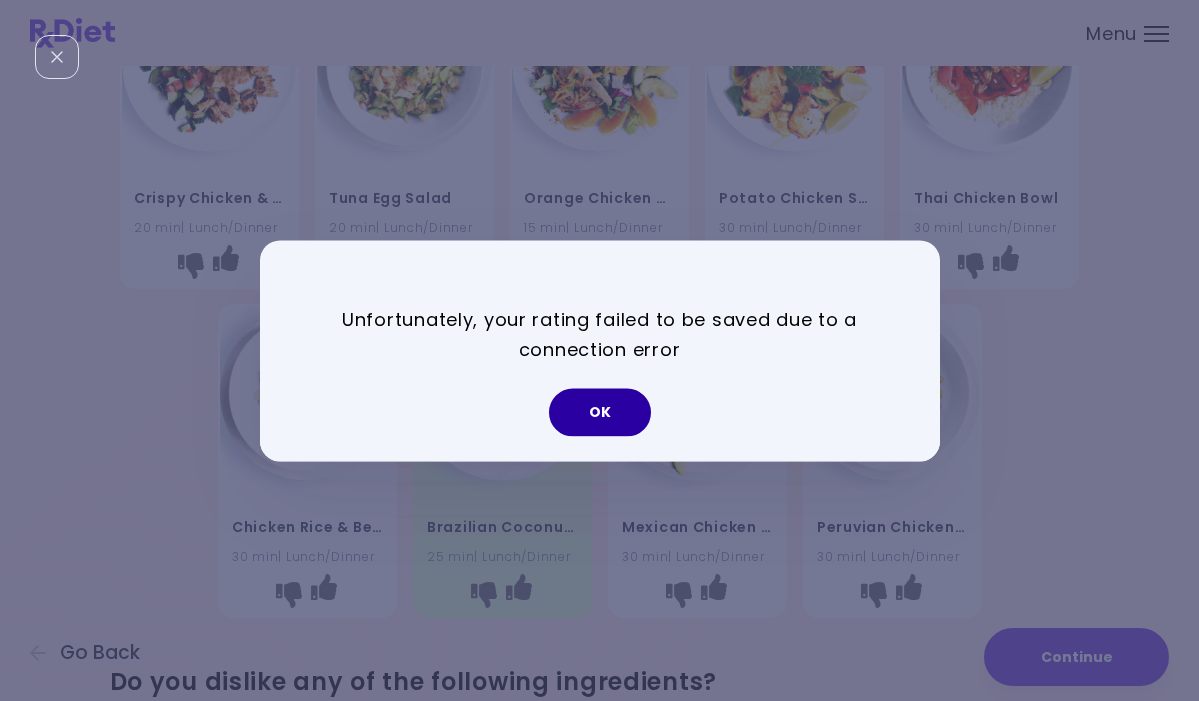click on "OK" at bounding box center [600, 412] 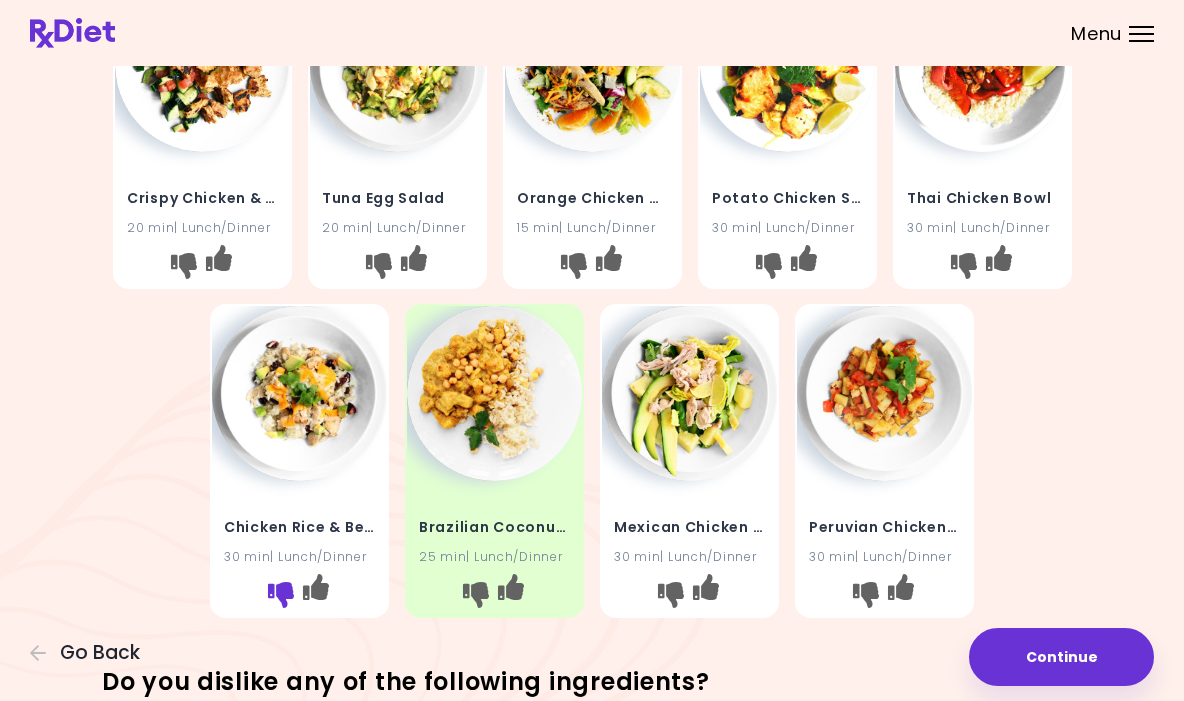 click at bounding box center (281, 595) 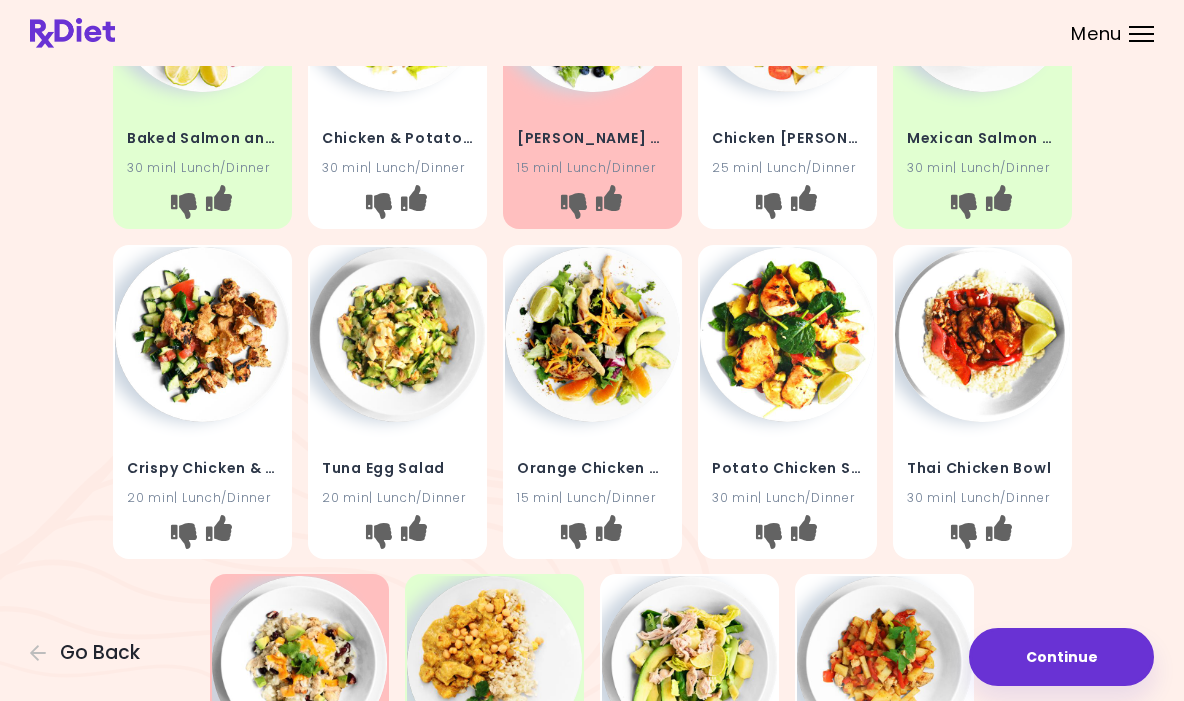 scroll, scrollTop: 254, scrollLeft: 0, axis: vertical 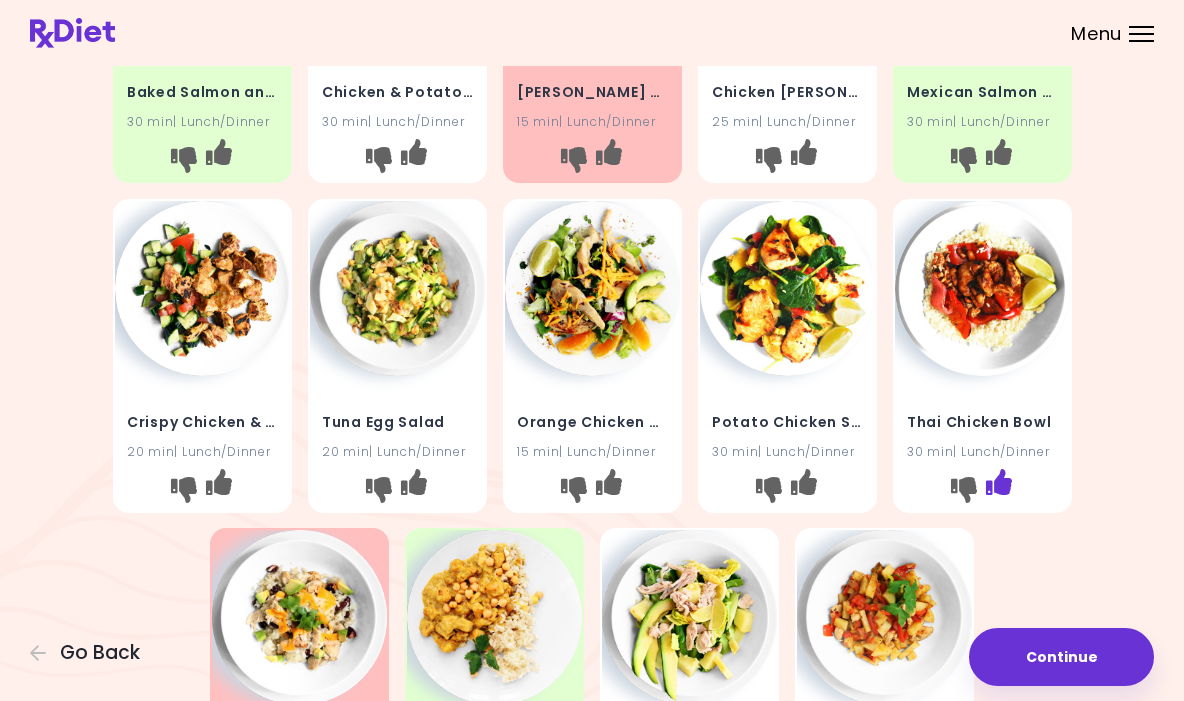 click at bounding box center (998, 481) 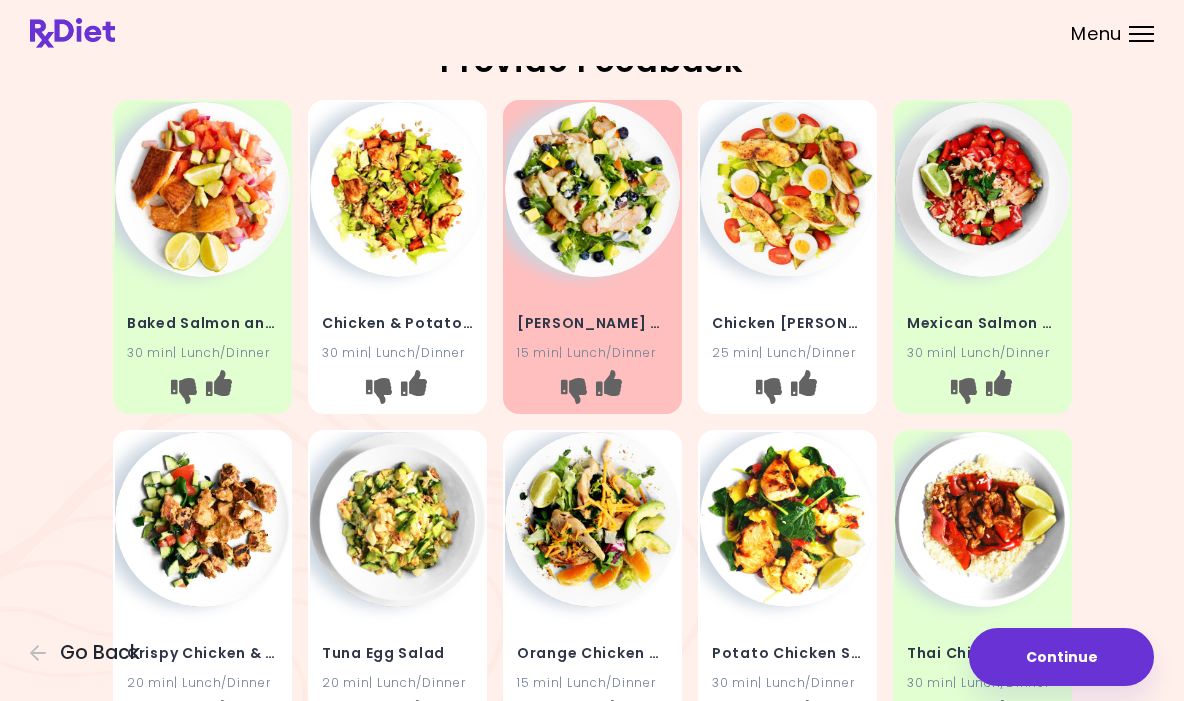 scroll, scrollTop: 0, scrollLeft: 0, axis: both 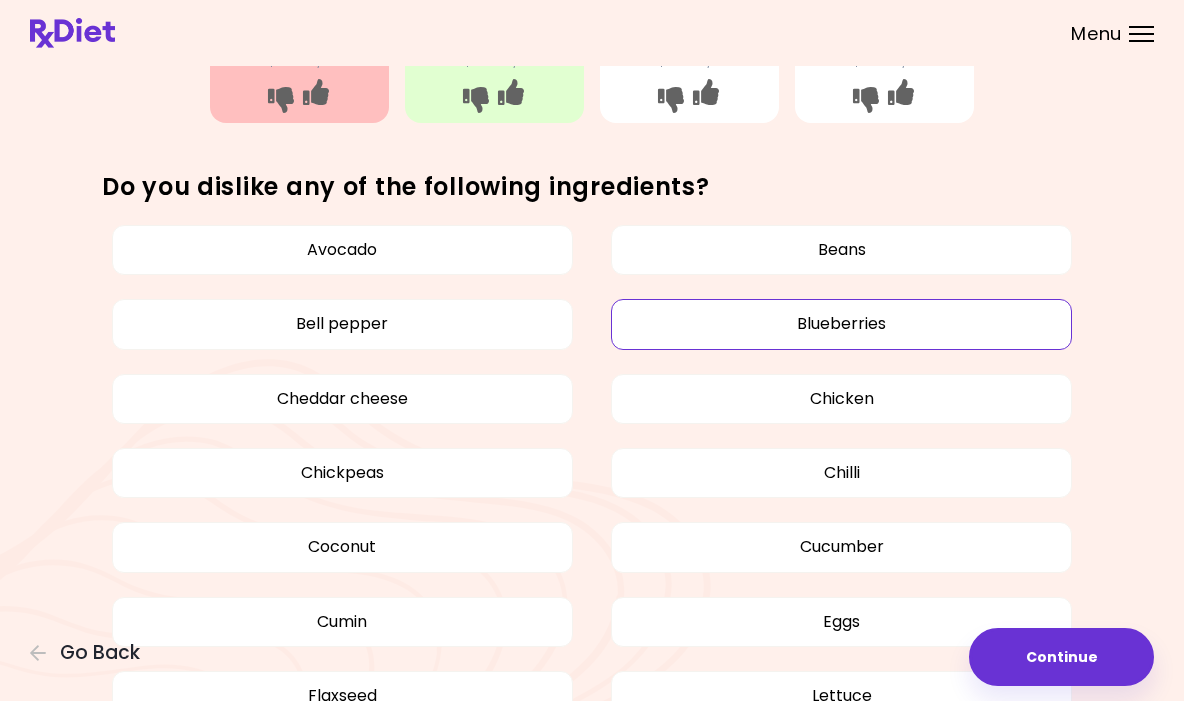 click on "Blueberries" at bounding box center (841, 324) 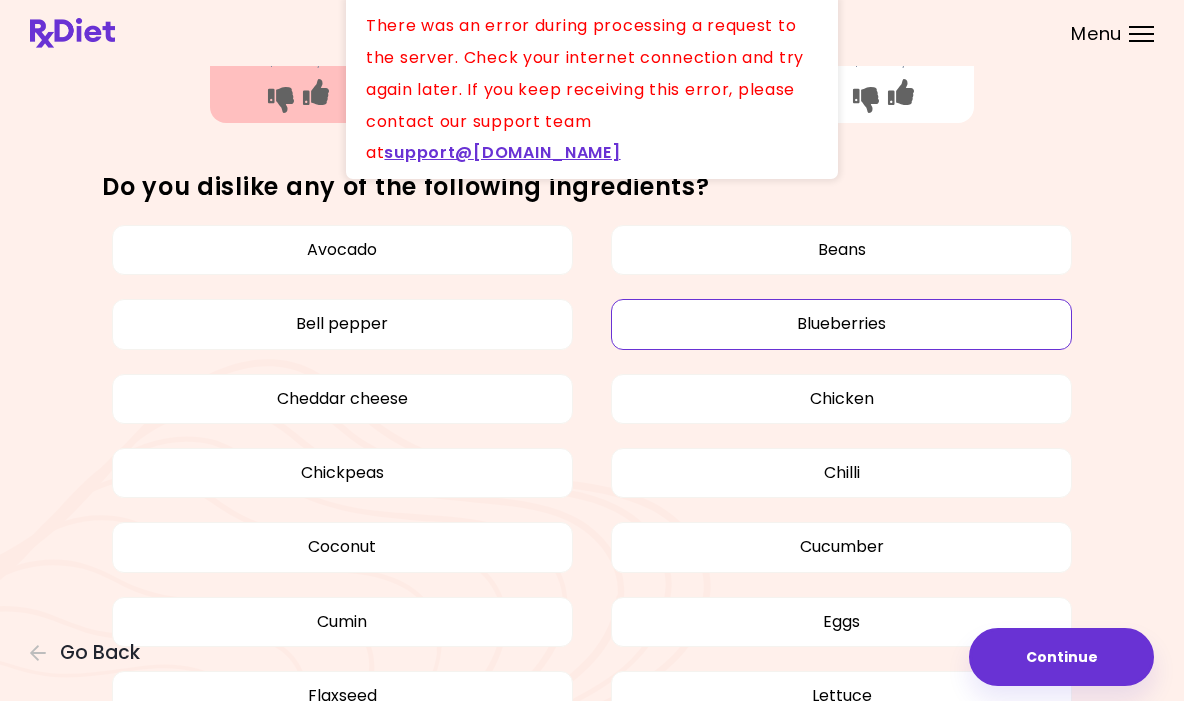 click on "Blueberries" at bounding box center (841, 324) 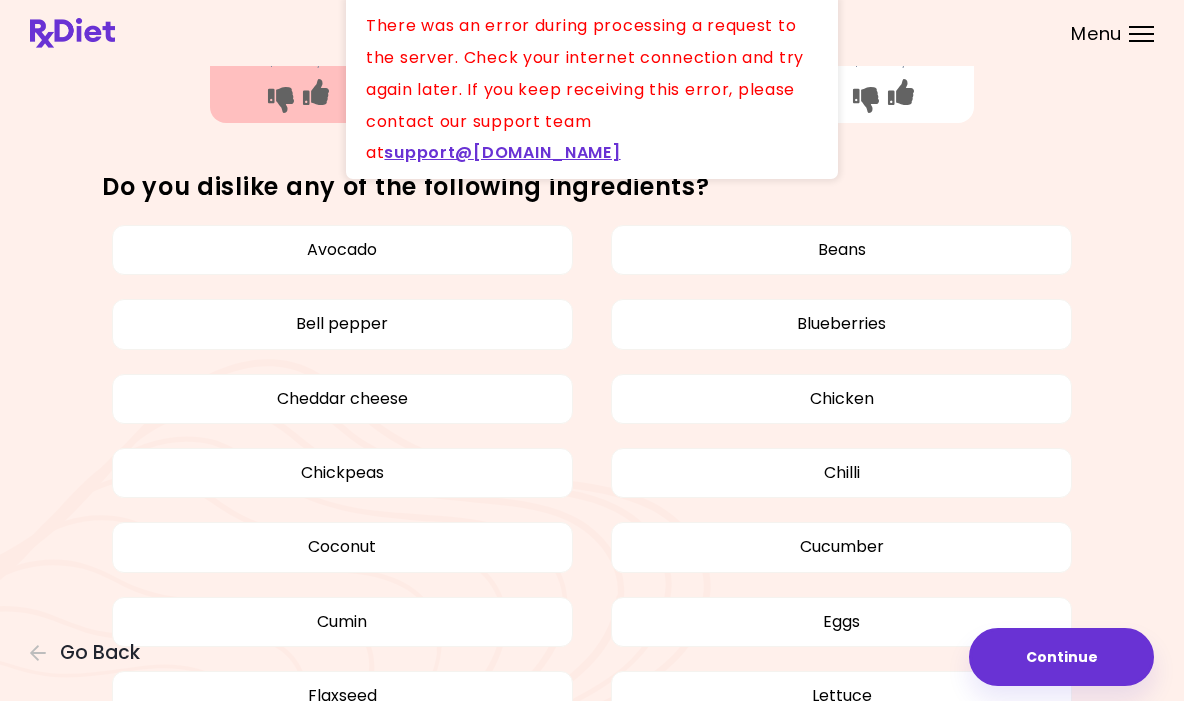 click on "Avocado Beans Bell pepper Blueberries Cheddar cheese Chicken Chickpeas Chilli Coconut Cucumber Cumin Eggs Flaxseed Lettuce Lime Onion Orange Peanuts Potatoes Rice Salmon Spinach Sunflower seeds Sweet potatoes Tomatoes Tuna Yoghurt" at bounding box center [592, 746] 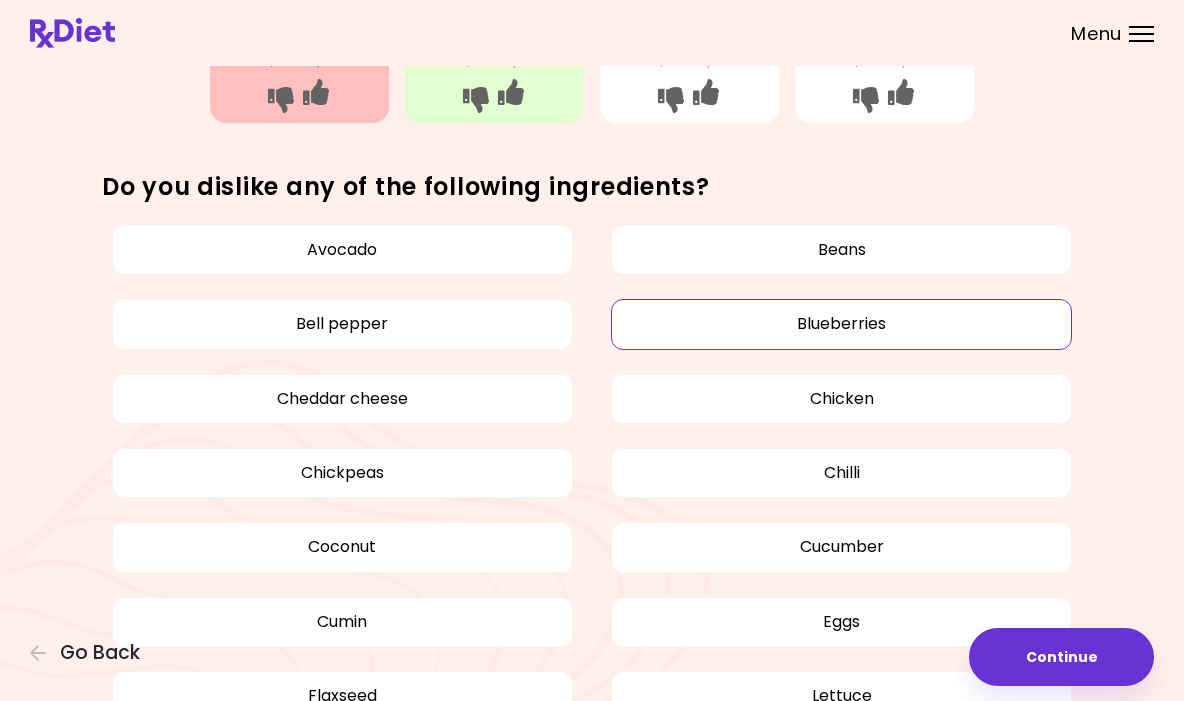 click on "Blueberries" at bounding box center (841, 324) 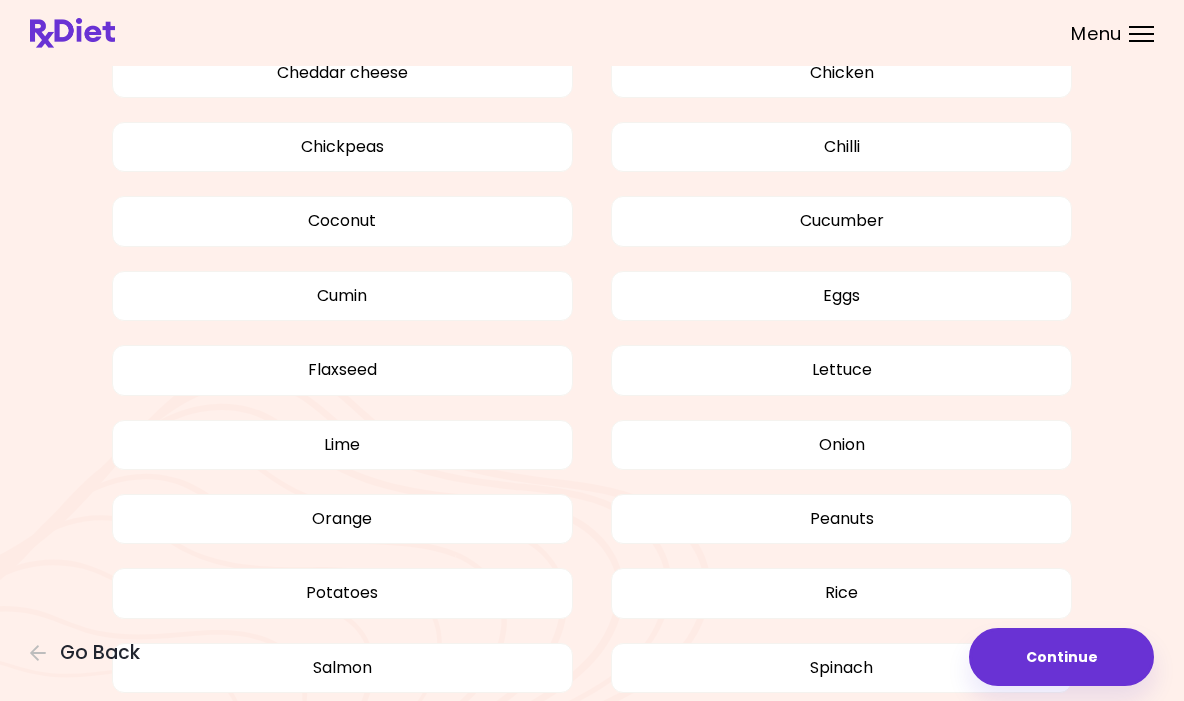 scroll, scrollTop: 1309, scrollLeft: 0, axis: vertical 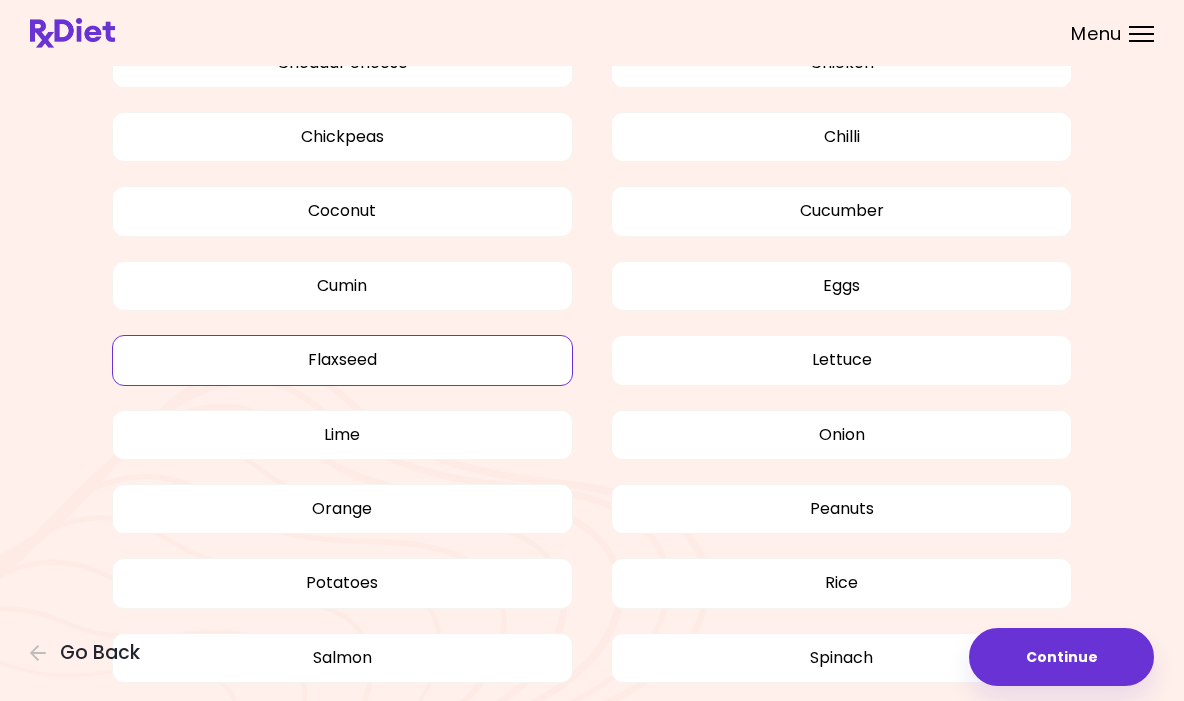 click on "Flaxseed" at bounding box center (342, 360) 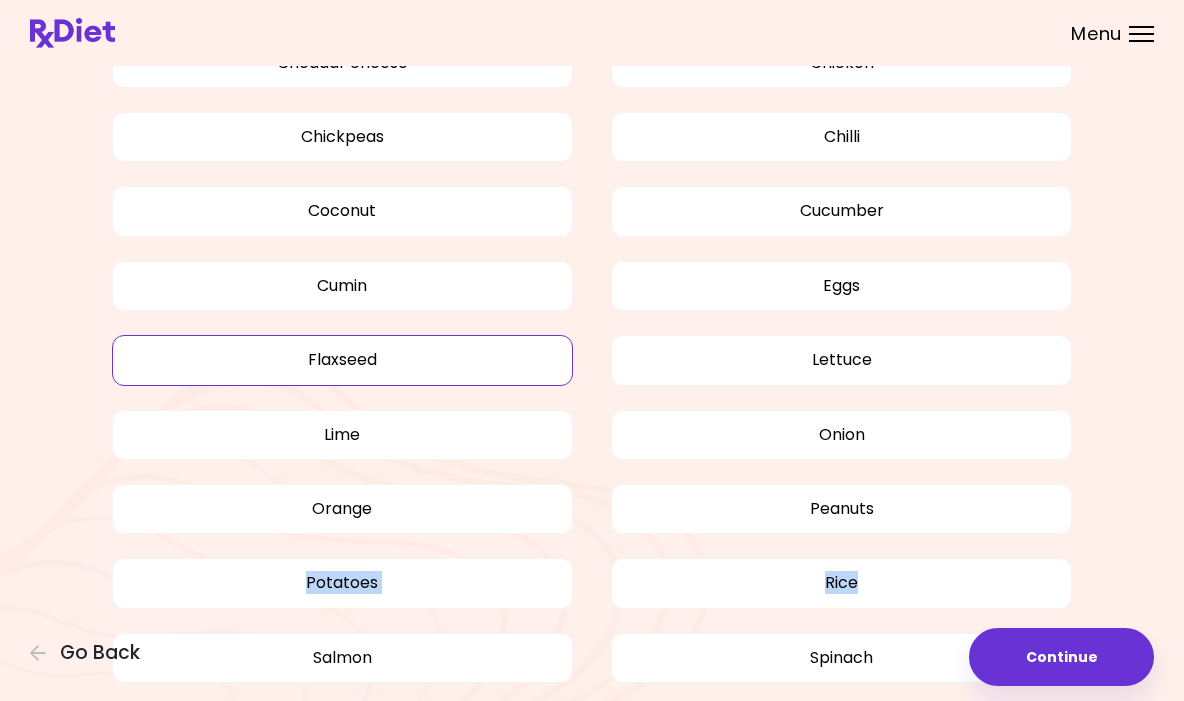 drag, startPoint x: 1126, startPoint y: 491, endPoint x: 1131, endPoint y: 570, distance: 79.15807 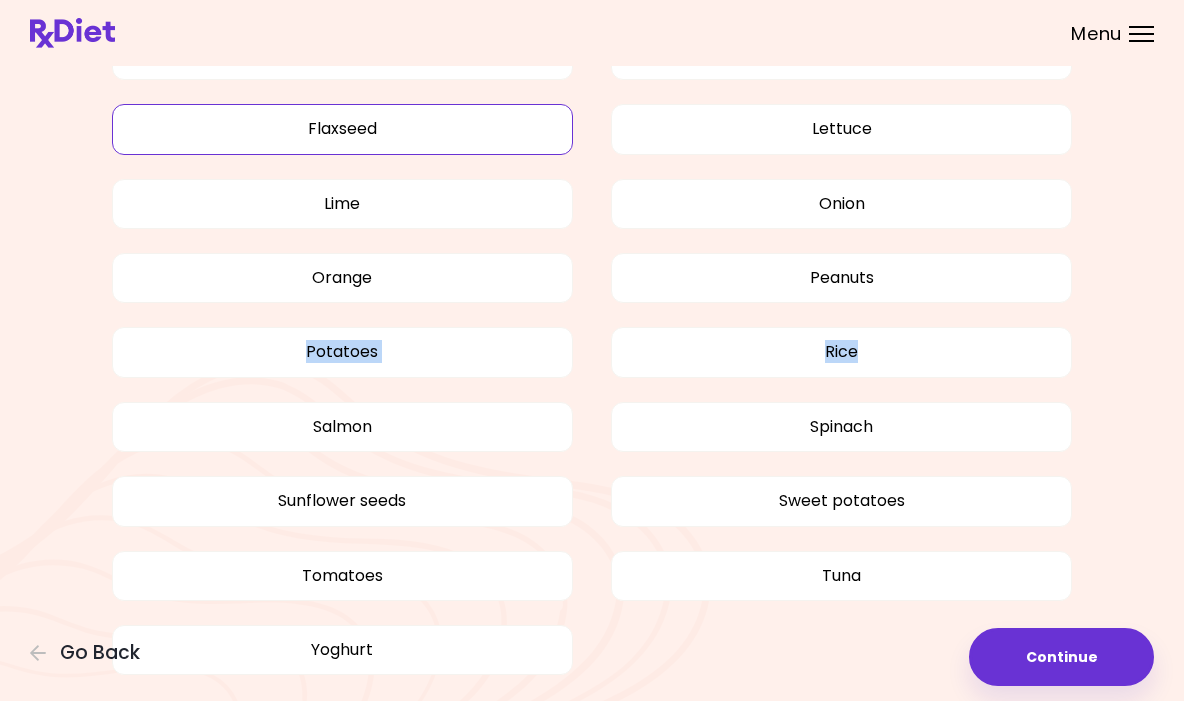 scroll, scrollTop: 1609, scrollLeft: 0, axis: vertical 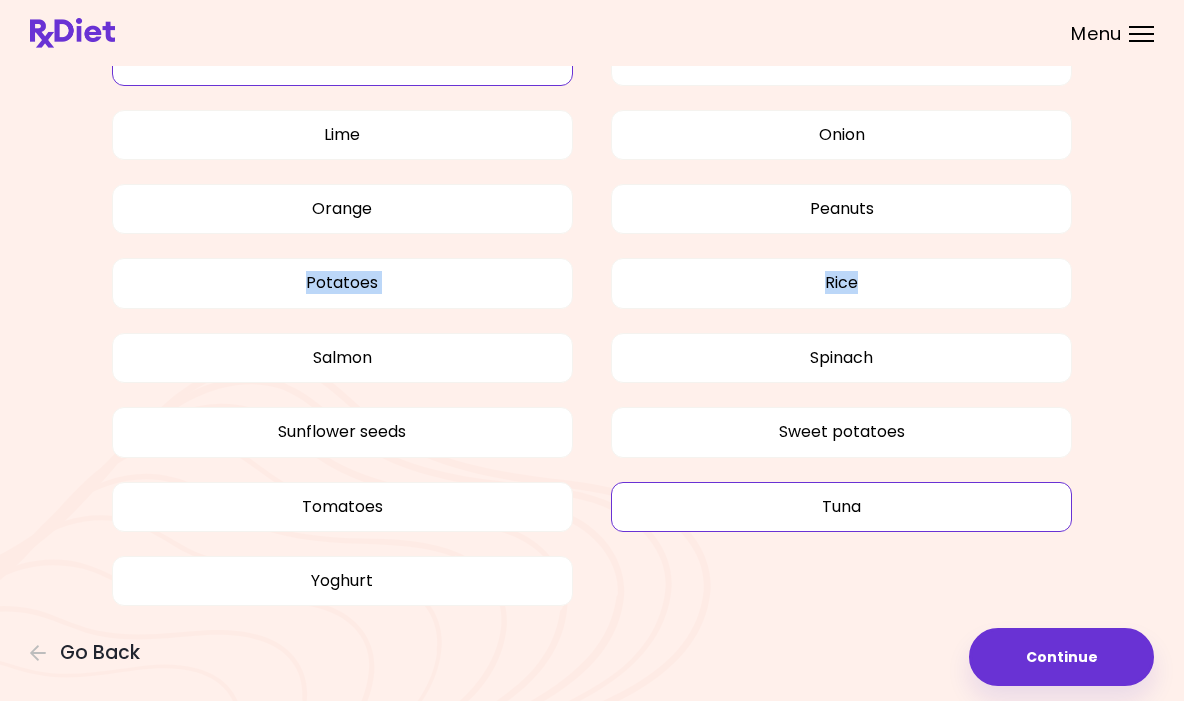click on "Tuna" at bounding box center (841, 507) 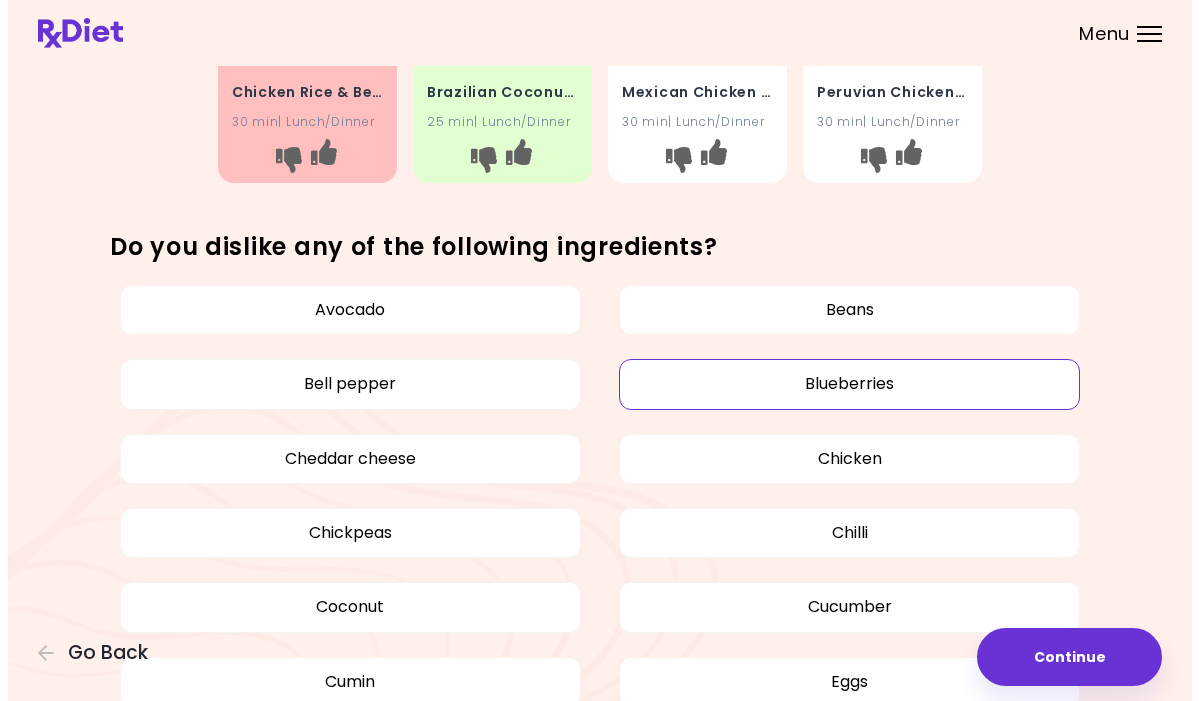 scroll, scrollTop: 907, scrollLeft: 0, axis: vertical 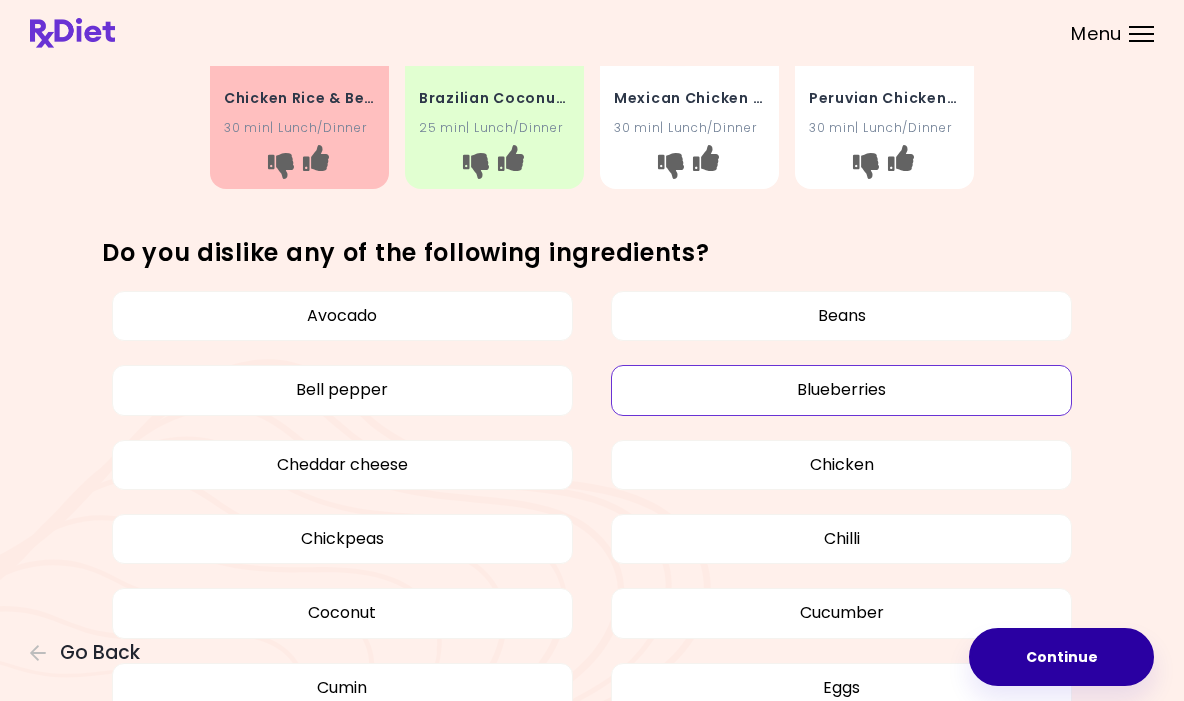 click on "Continue" at bounding box center [1061, 657] 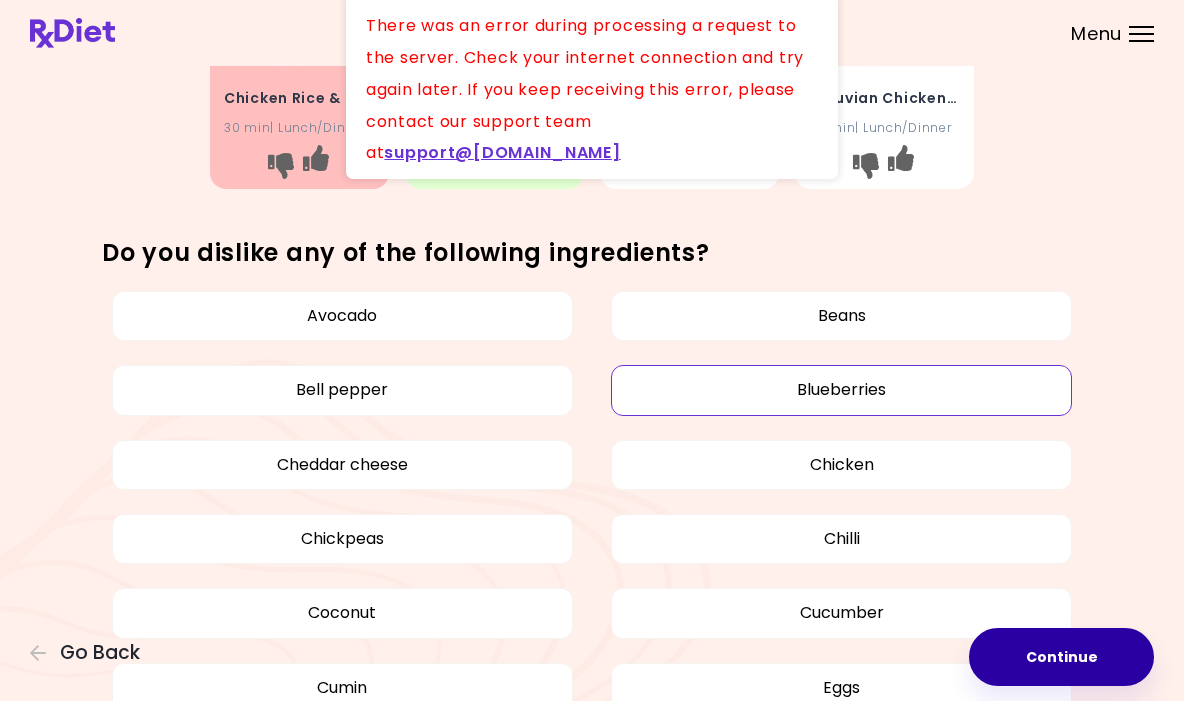 drag, startPoint x: 1048, startPoint y: 656, endPoint x: 1047, endPoint y: 644, distance: 12.0415945 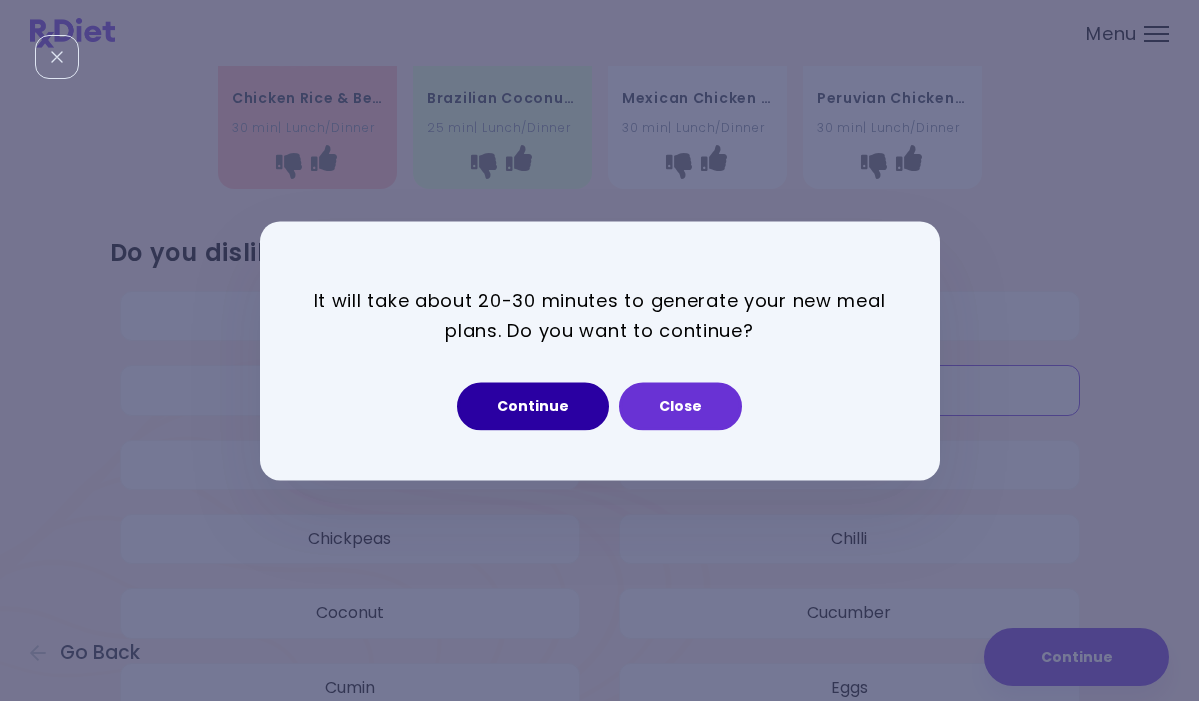 click on "Continue" at bounding box center (533, 406) 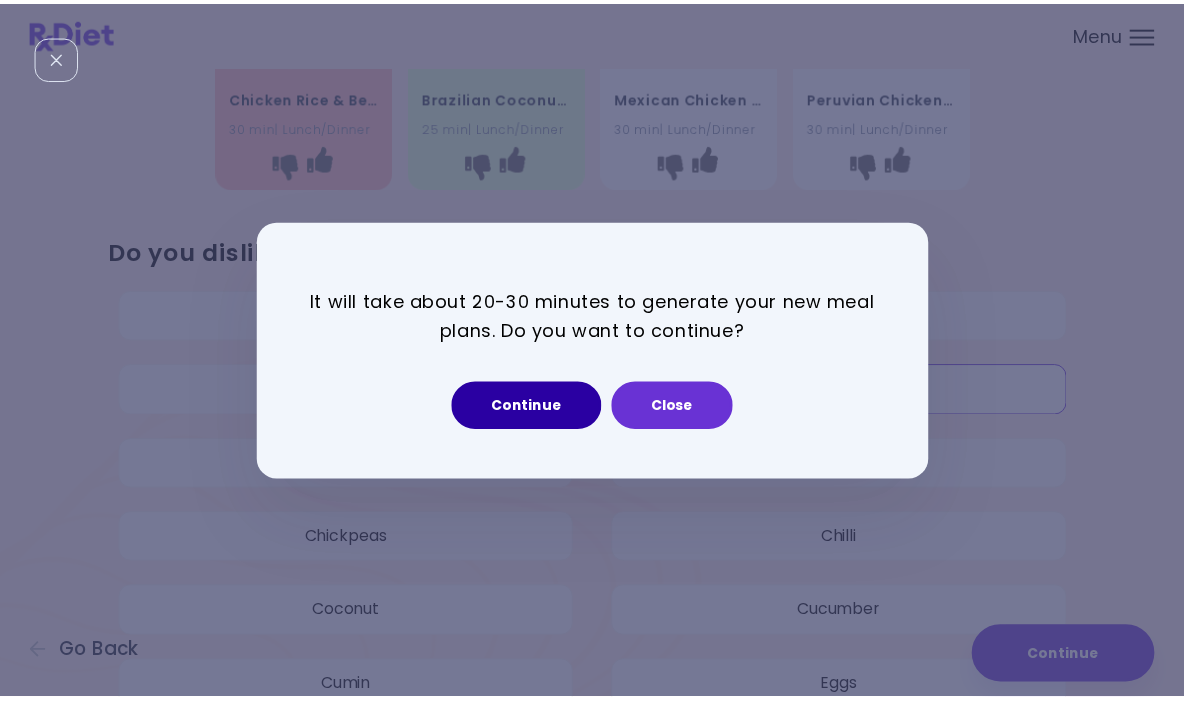 scroll, scrollTop: 0, scrollLeft: 0, axis: both 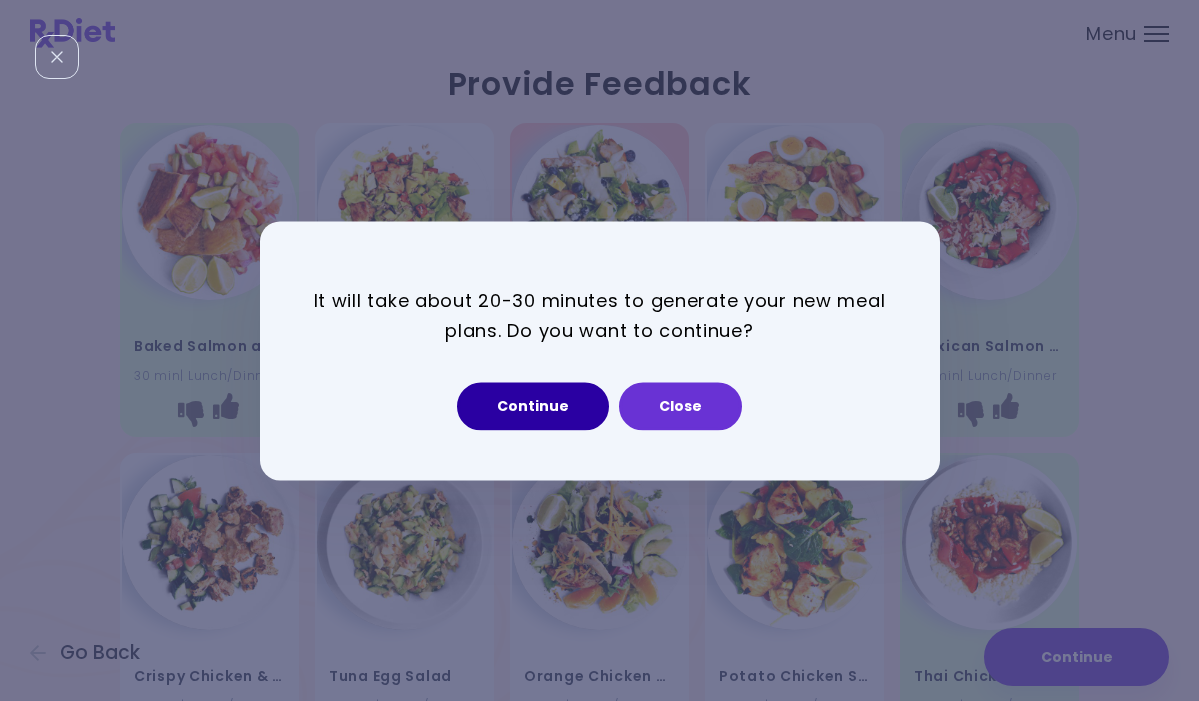 select on "*" 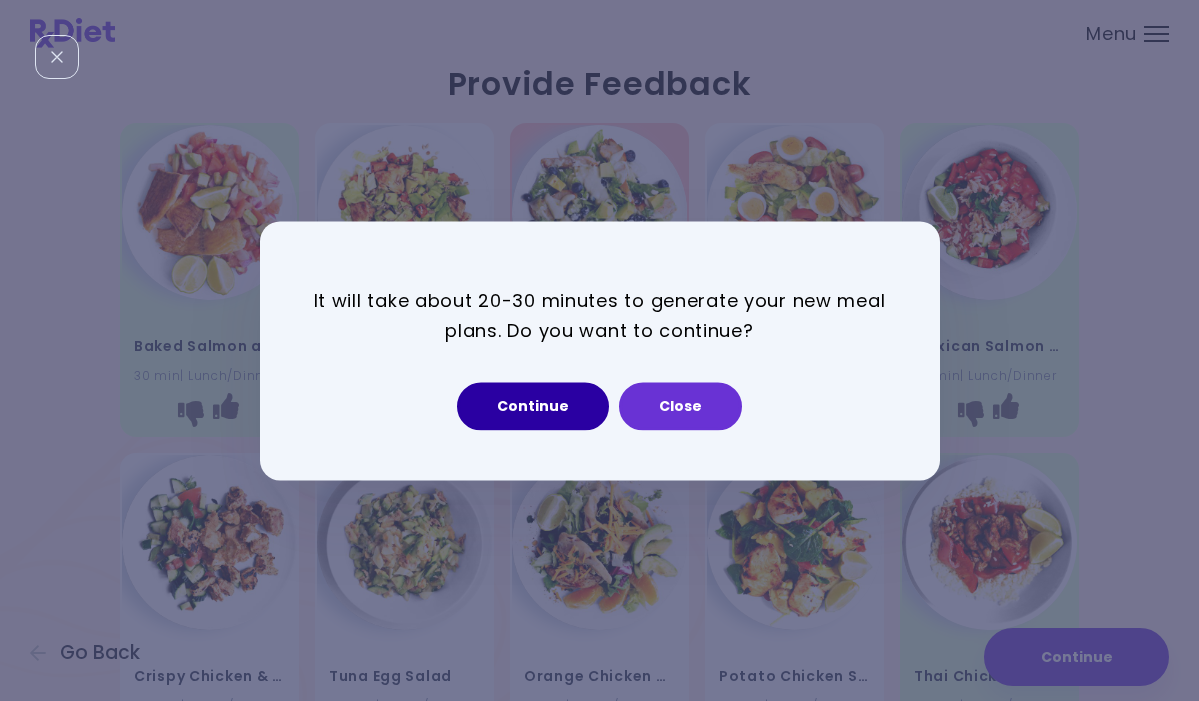 select on "*" 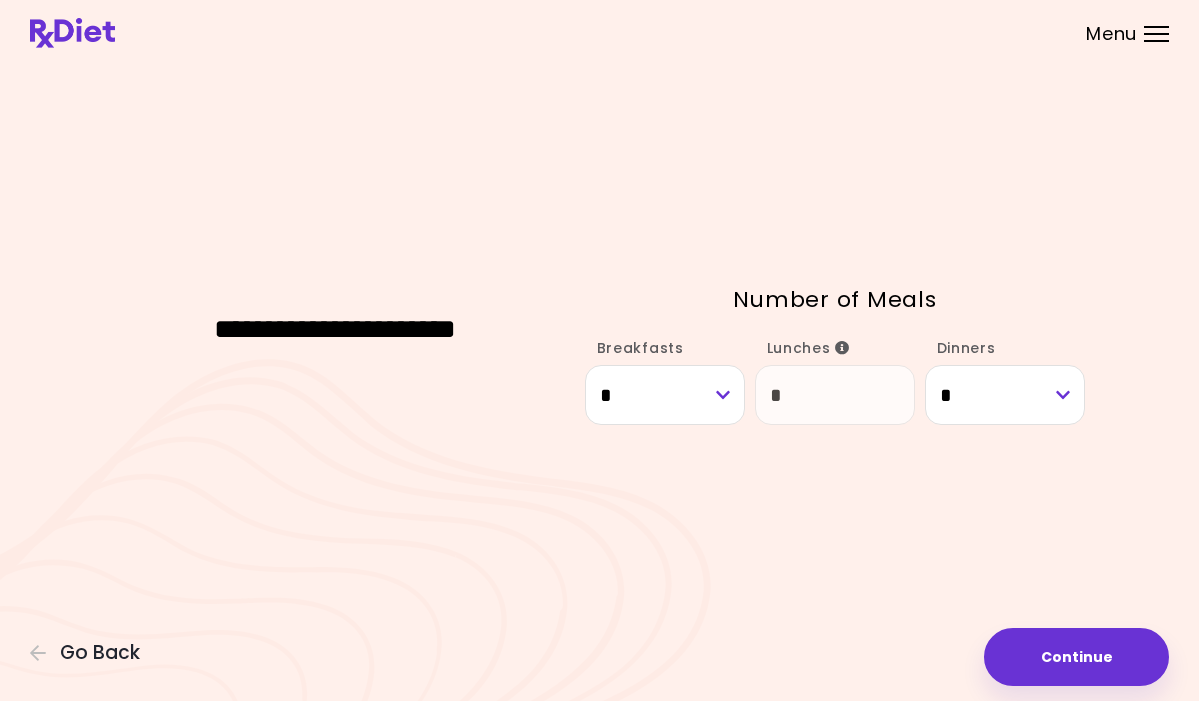 drag, startPoint x: 1171, startPoint y: 288, endPoint x: 1172, endPoint y: 312, distance: 24.020824 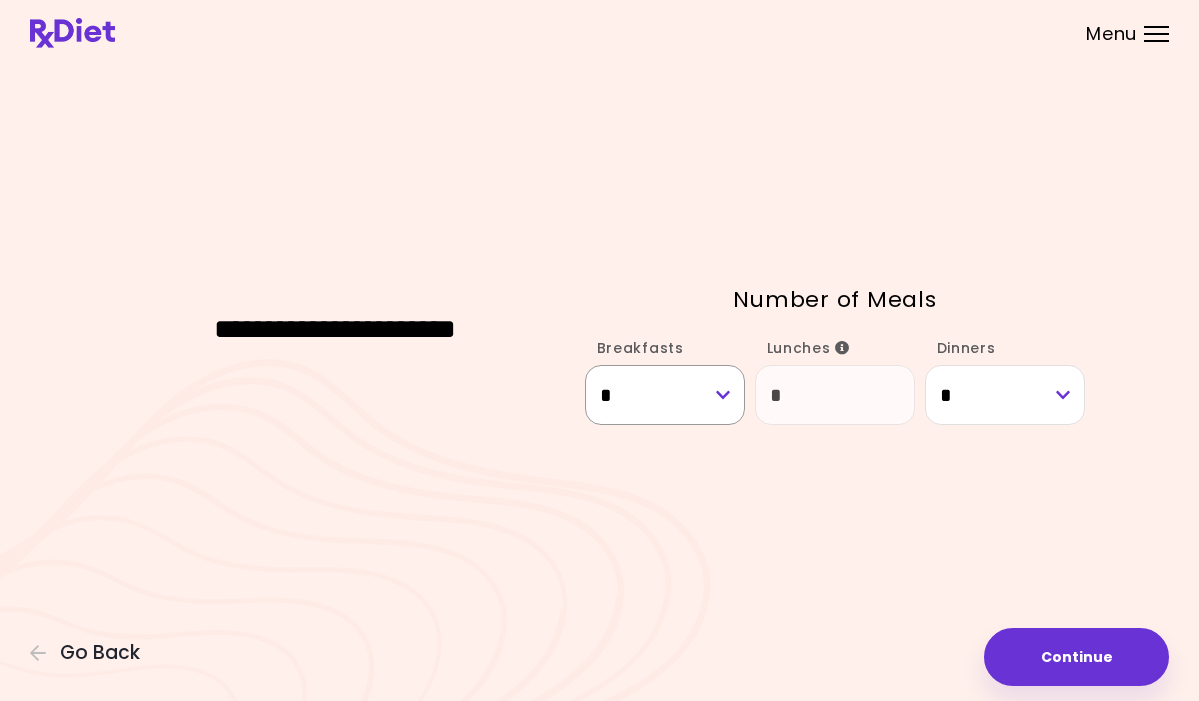 select on "*" 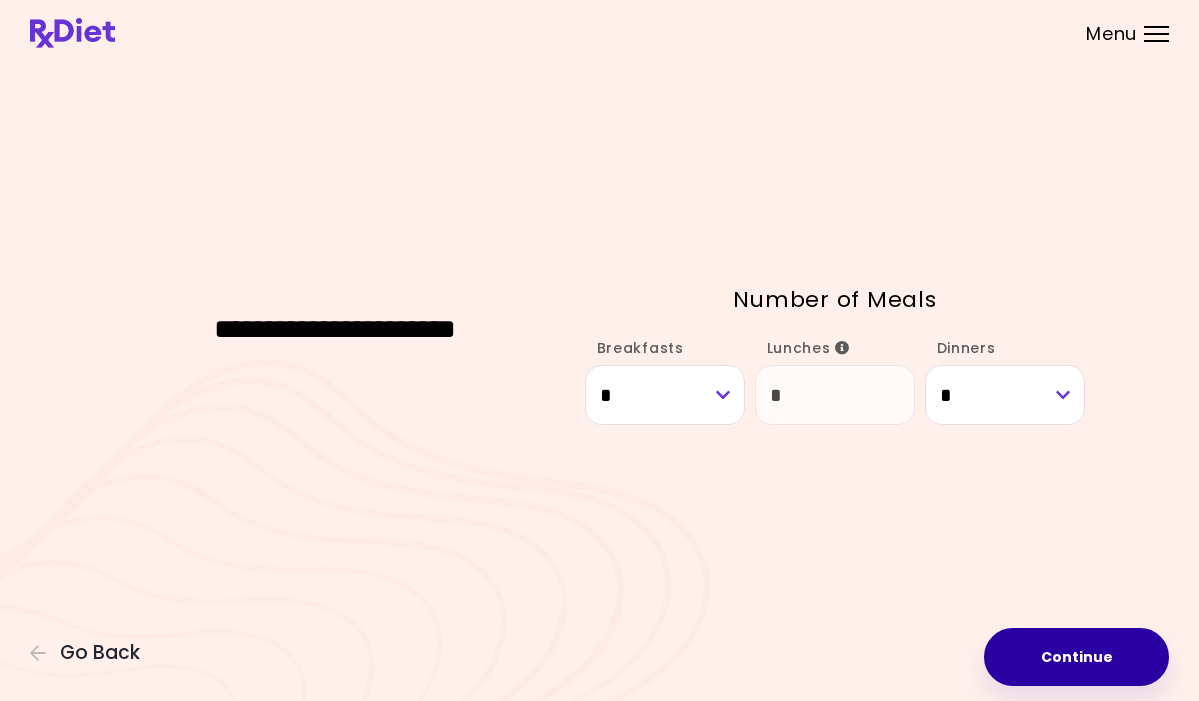 drag, startPoint x: 1107, startPoint y: 657, endPoint x: 1105, endPoint y: 638, distance: 19.104973 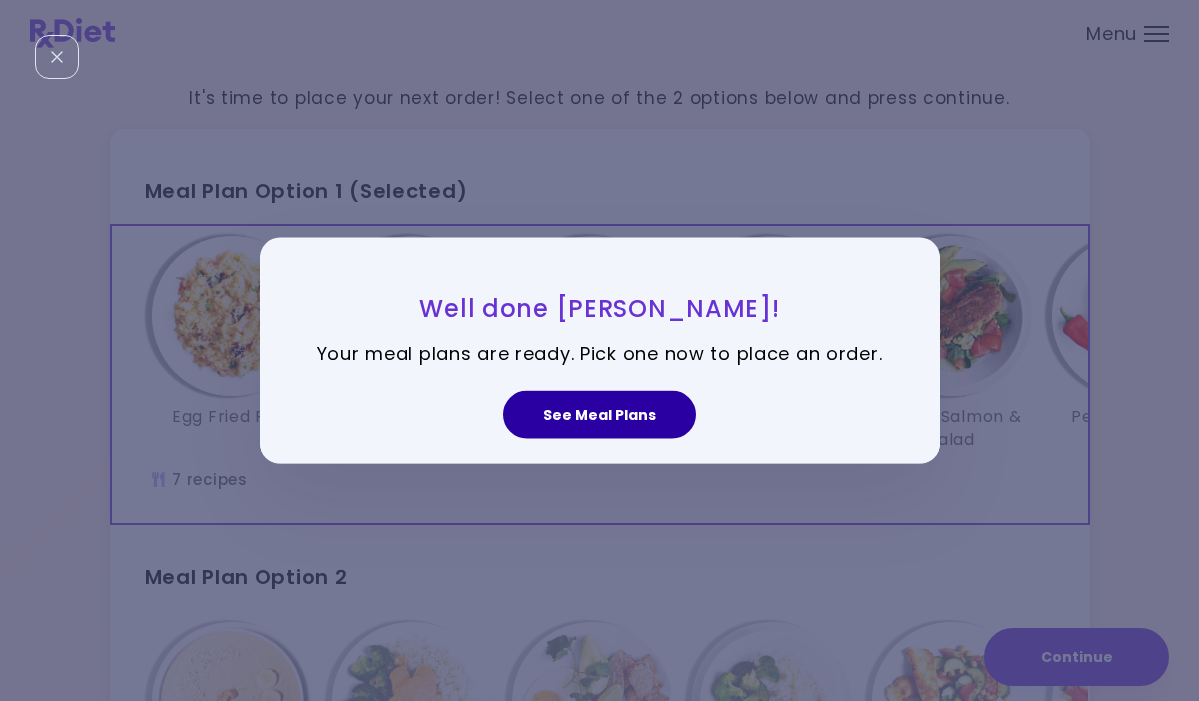 click on "See Meal Plans" at bounding box center [599, 415] 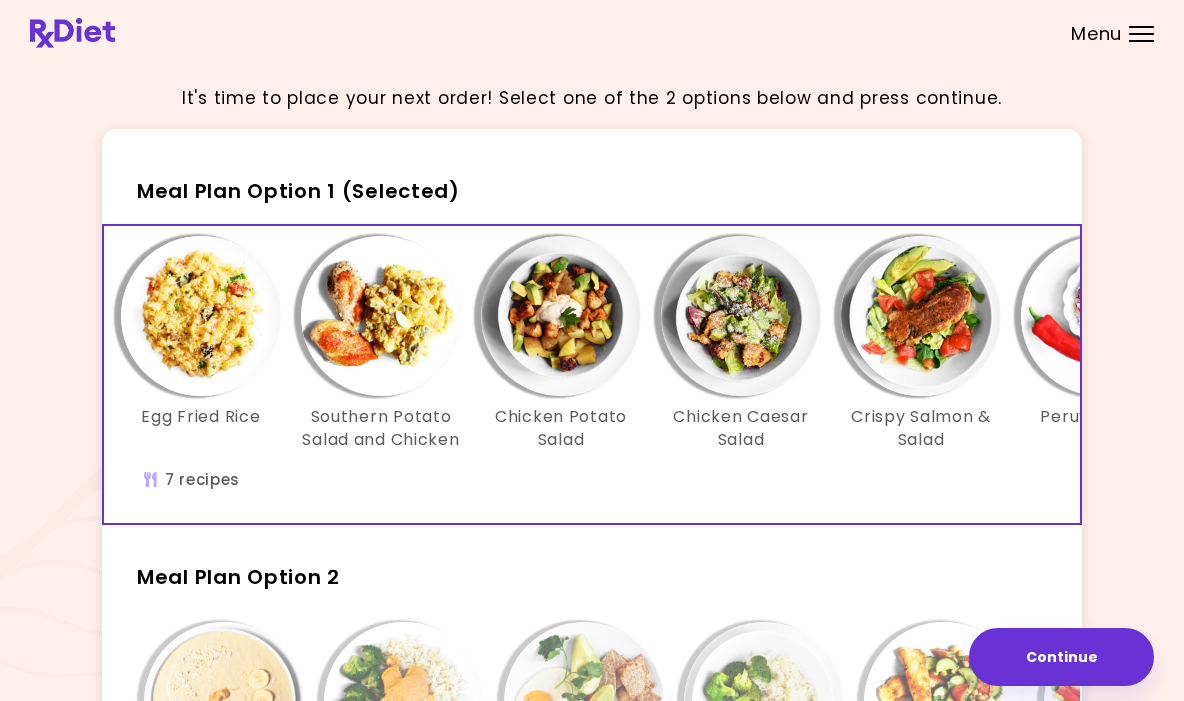 scroll, scrollTop: 0, scrollLeft: 0, axis: both 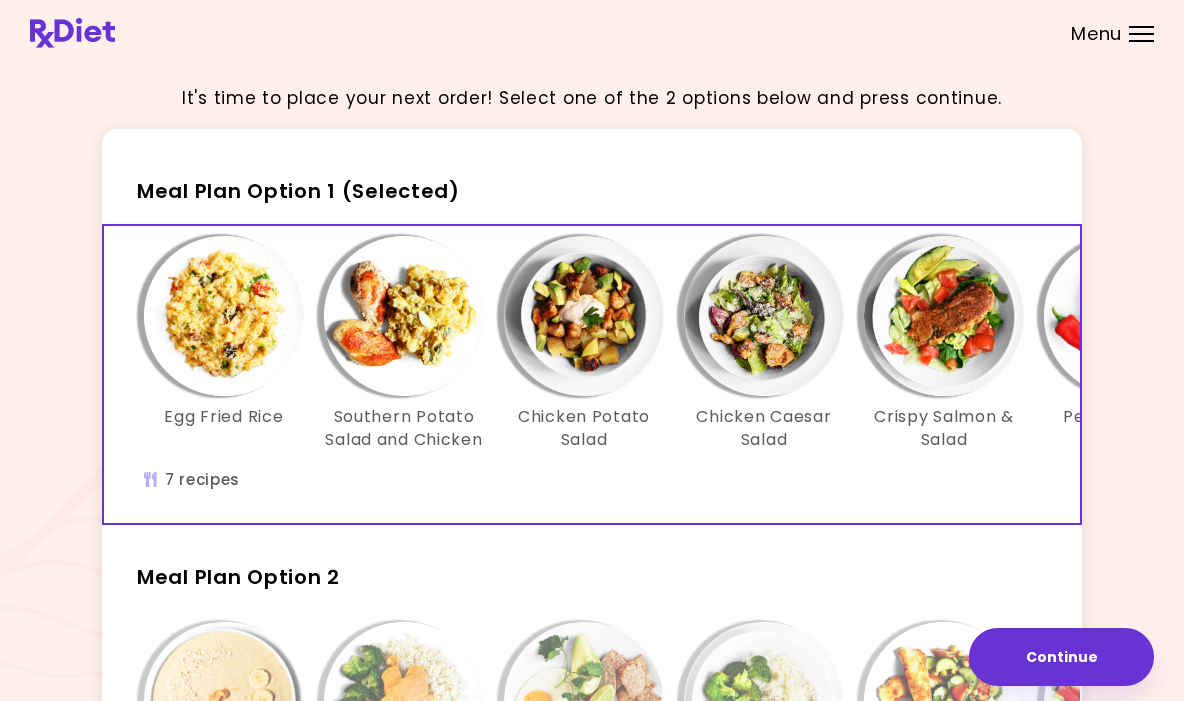 click at bounding box center [224, 316] 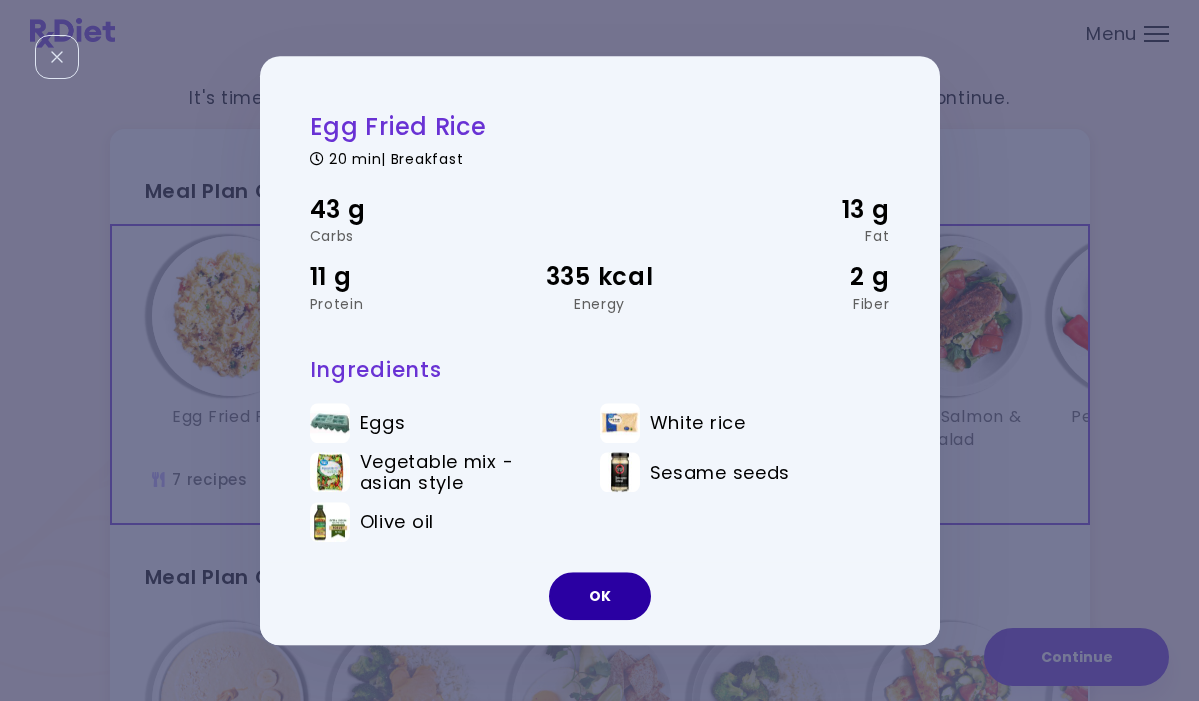 click on "OK" at bounding box center (600, 596) 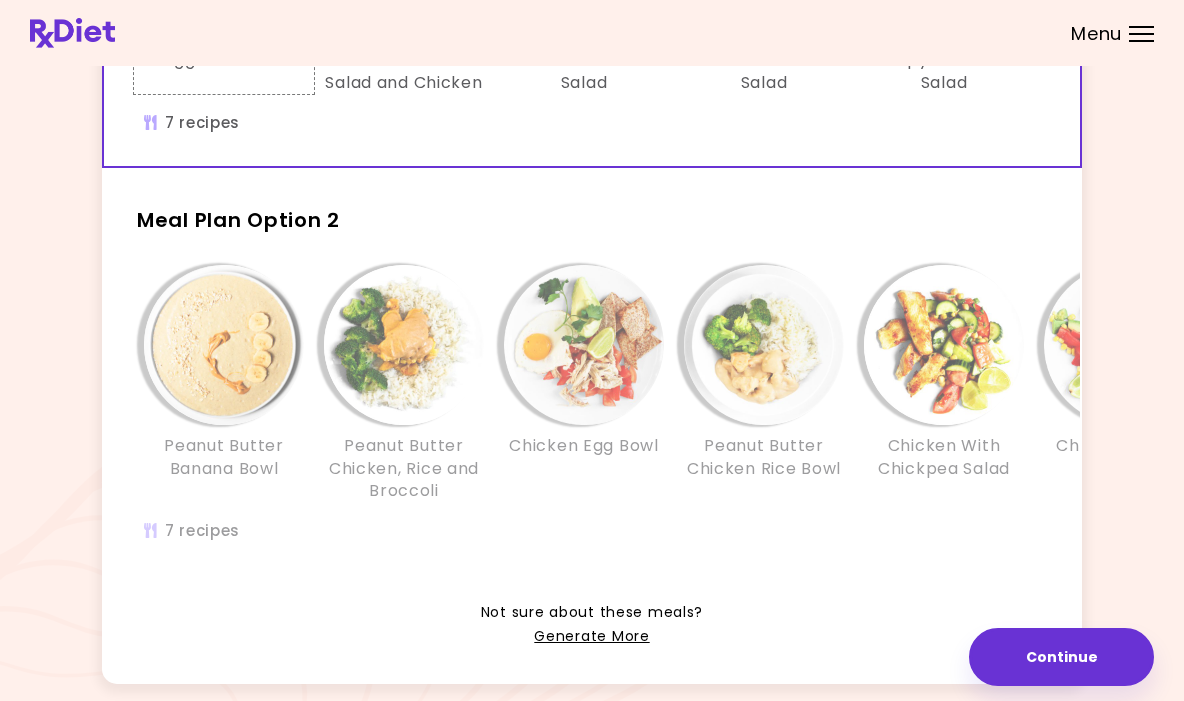 scroll, scrollTop: 368, scrollLeft: 0, axis: vertical 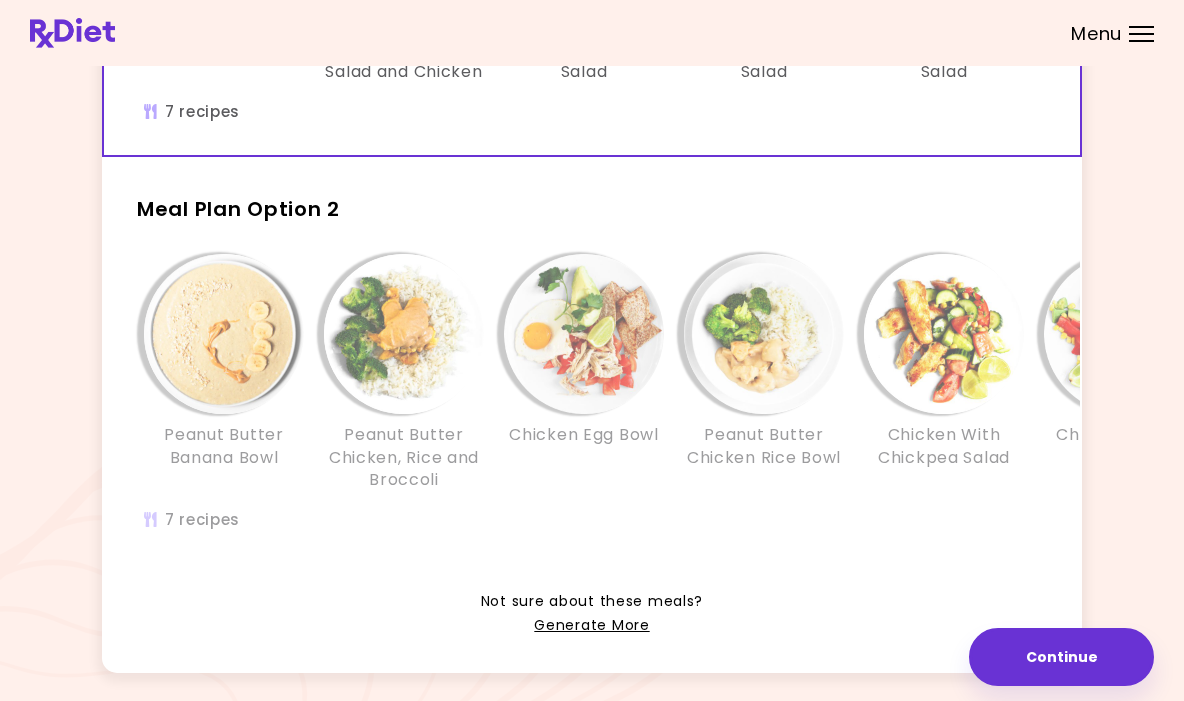 click on "Peanut Butter Banana Bowl   Peanut Butter Chicken, Rice and Broccoli   Chicken Egg Bowl   Peanut Butter Chicken Rice Bowl   Chicken With Chickpea Salad   Chicken & Salsa   Shredded Chicken Bowl" at bounding box center (764, 403) 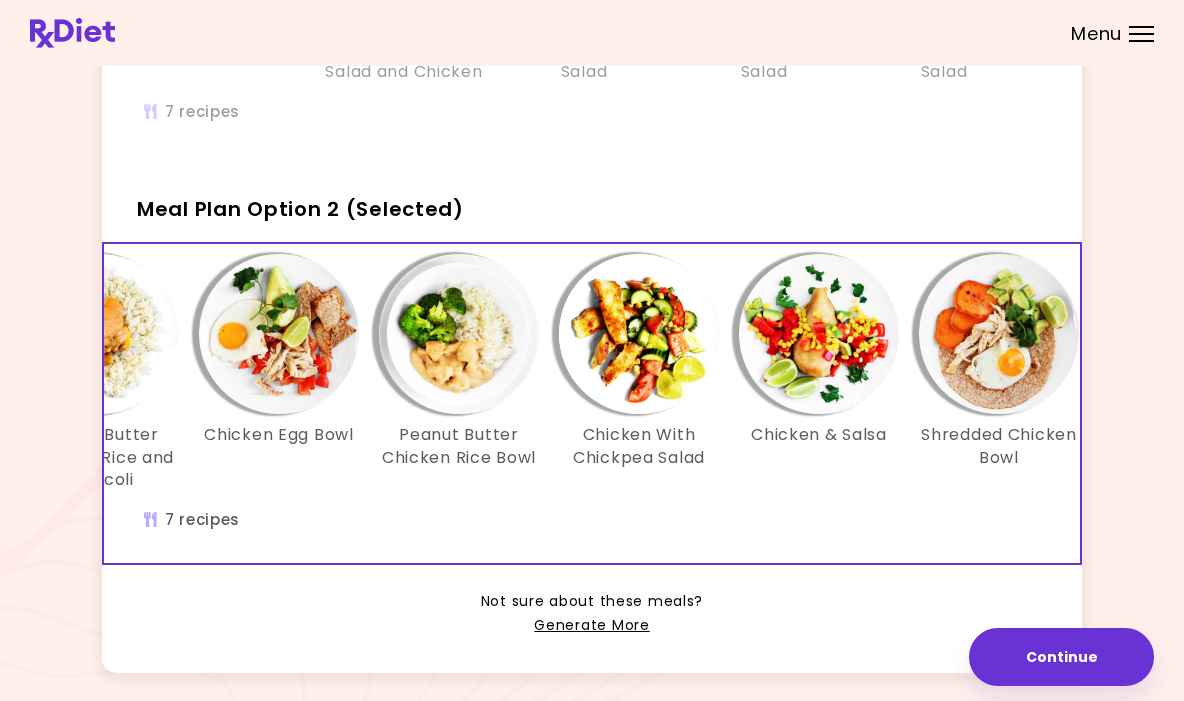 scroll, scrollTop: 0, scrollLeft: 344, axis: horizontal 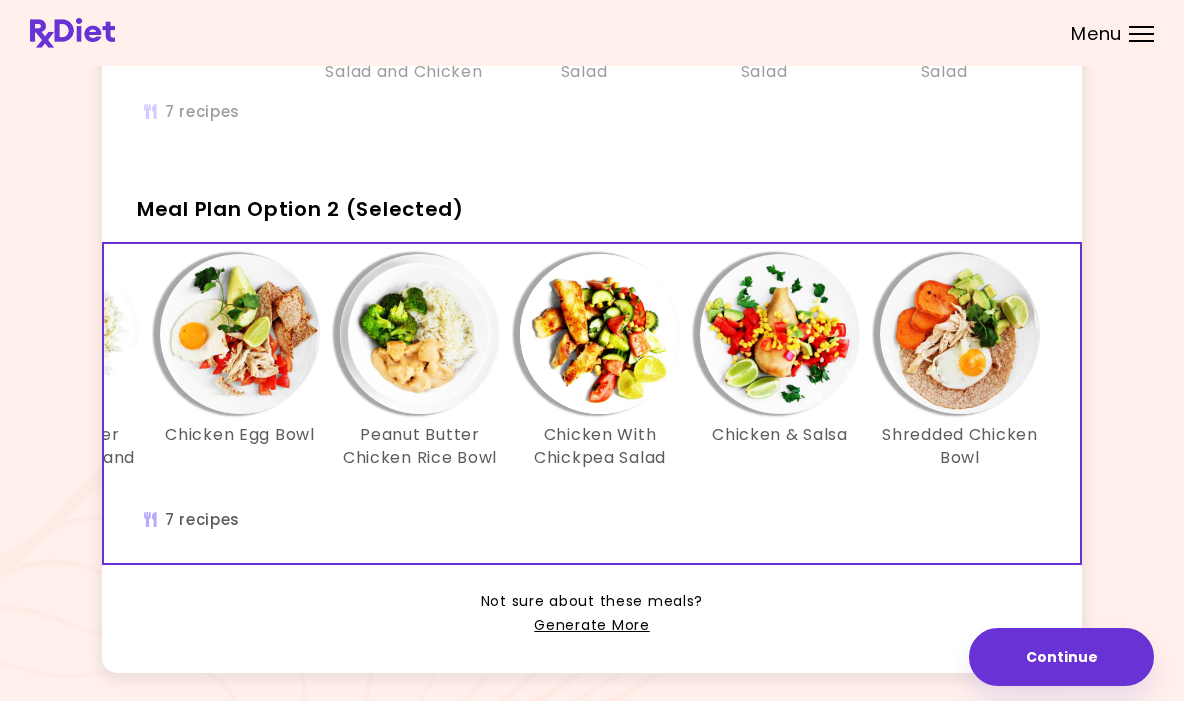 click on "Egg Fried Rice   Southern Potato Salad and Chicken   Chicken Potato Salad   Chicken Caesar Salad   Crispy Salmon & Salad   Peruvian Fried Rice   Salmon Rice Bake" at bounding box center [764, 6] 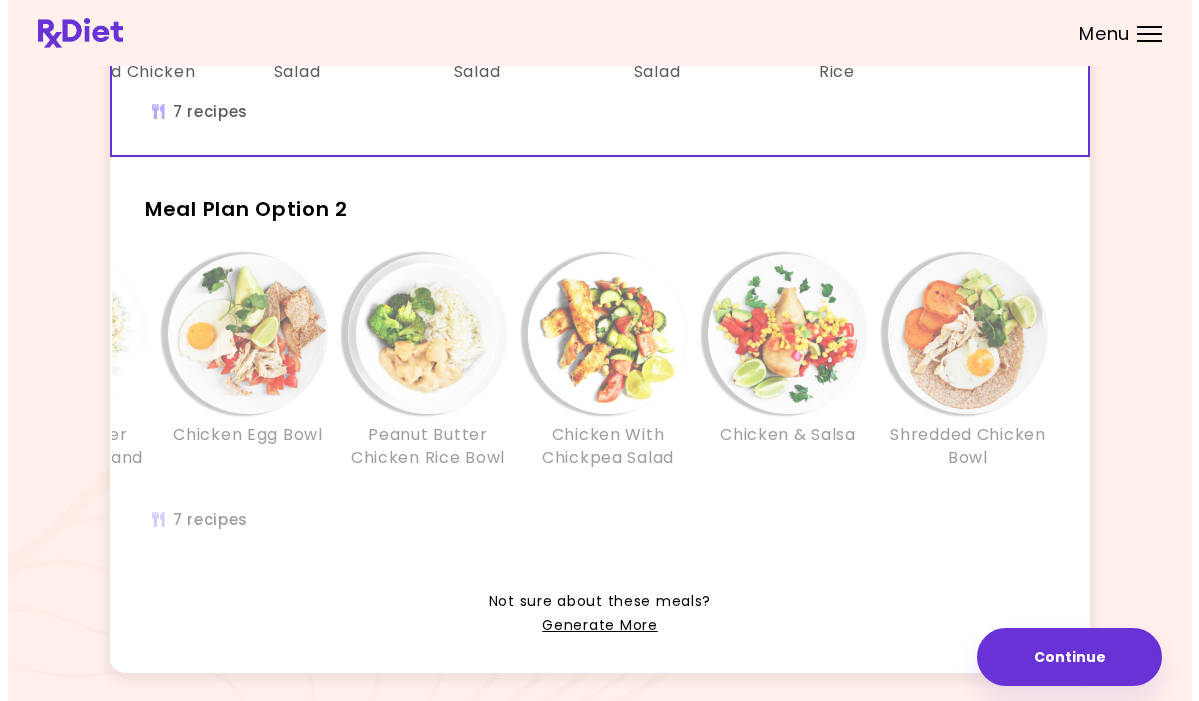 scroll, scrollTop: 0, scrollLeft: 344, axis: horizontal 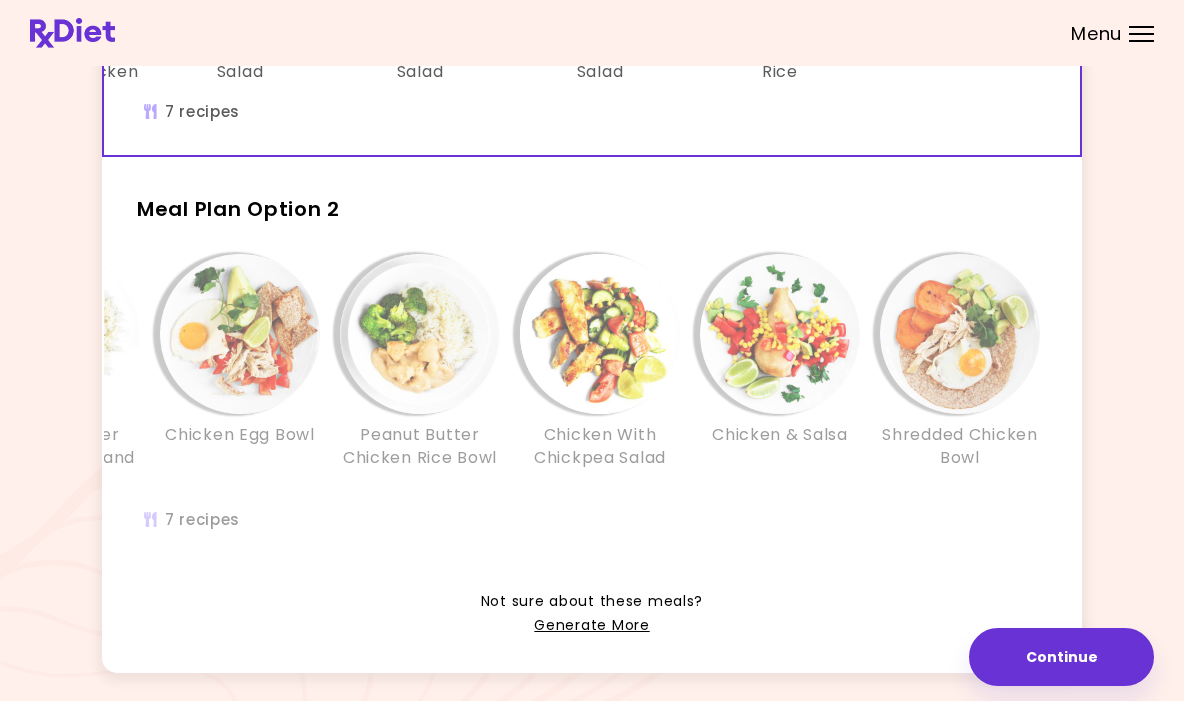 click on "Crispy Salmon & Salad" at bounding box center (600, -25) 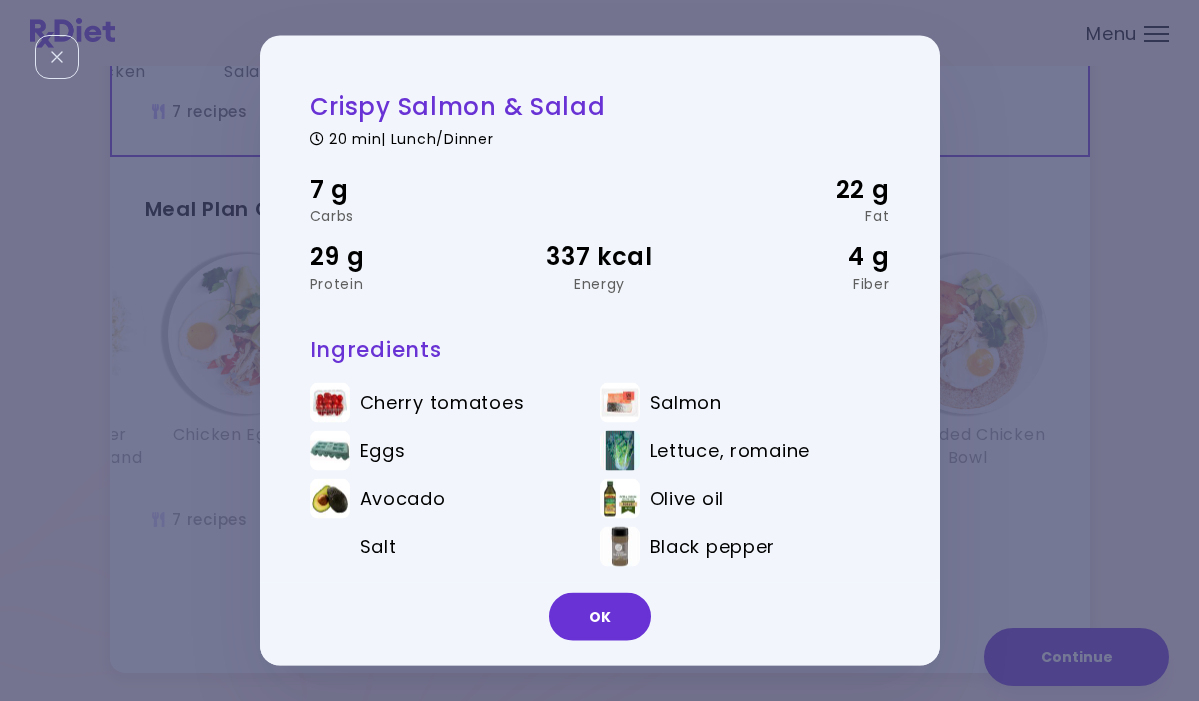 click on "Crispy Salmon & Salad   20   min  | Lunch/Dinner 7   g Carbs 22   g Fat 29   g Protein 337   kcal Energy 4   g Fiber Ingredients Cherry tomatoes Salmon Eggs Lettuce, romaine Avocado Olive oil Salt Black pepper OK" at bounding box center [599, 350] 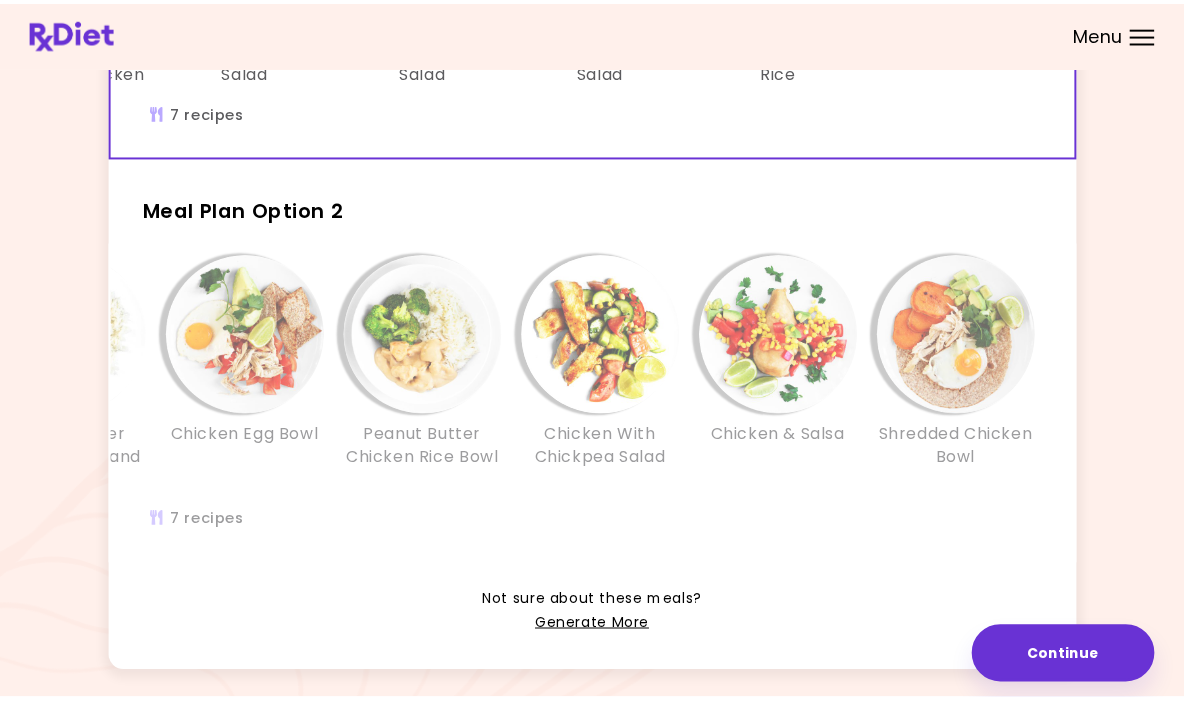 scroll, scrollTop: 235, scrollLeft: 0, axis: vertical 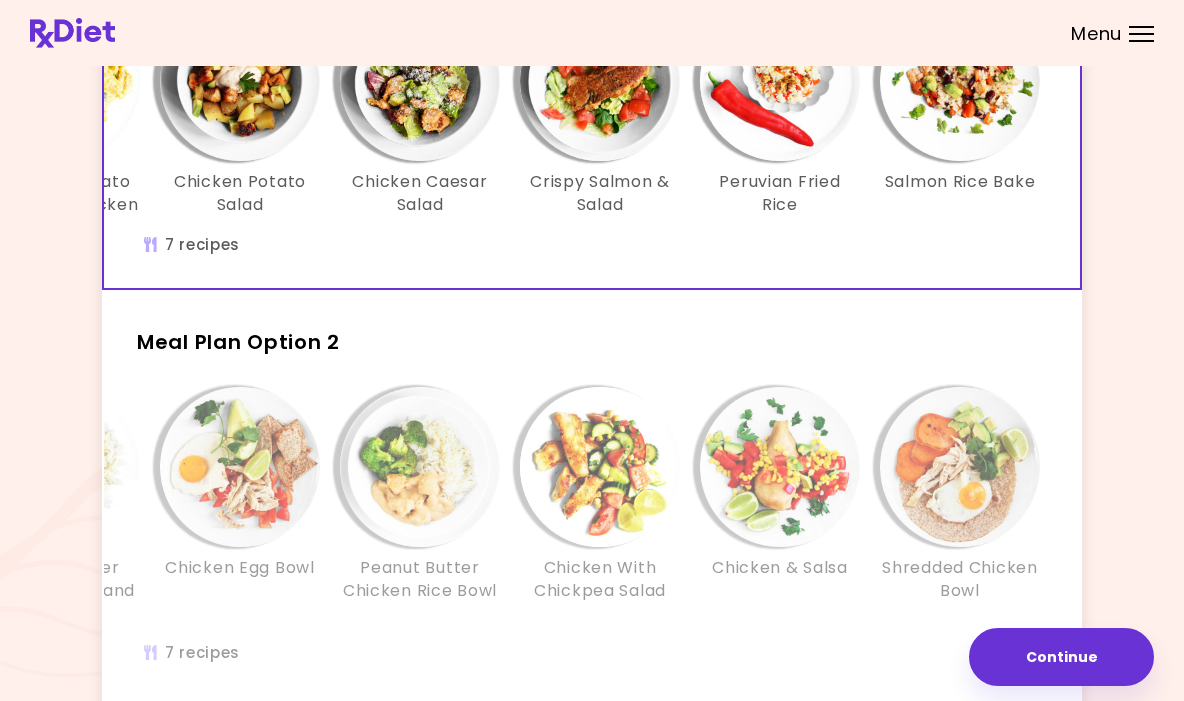 click on "Egg Fried Rice   Southern Potato Salad and Chicken   Chicken Potato Salad   Chicken Caesar Salad   Crispy Salmon & Salad   Peruvian Fried Rice   Salmon Rice Bake" at bounding box center [420, 139] 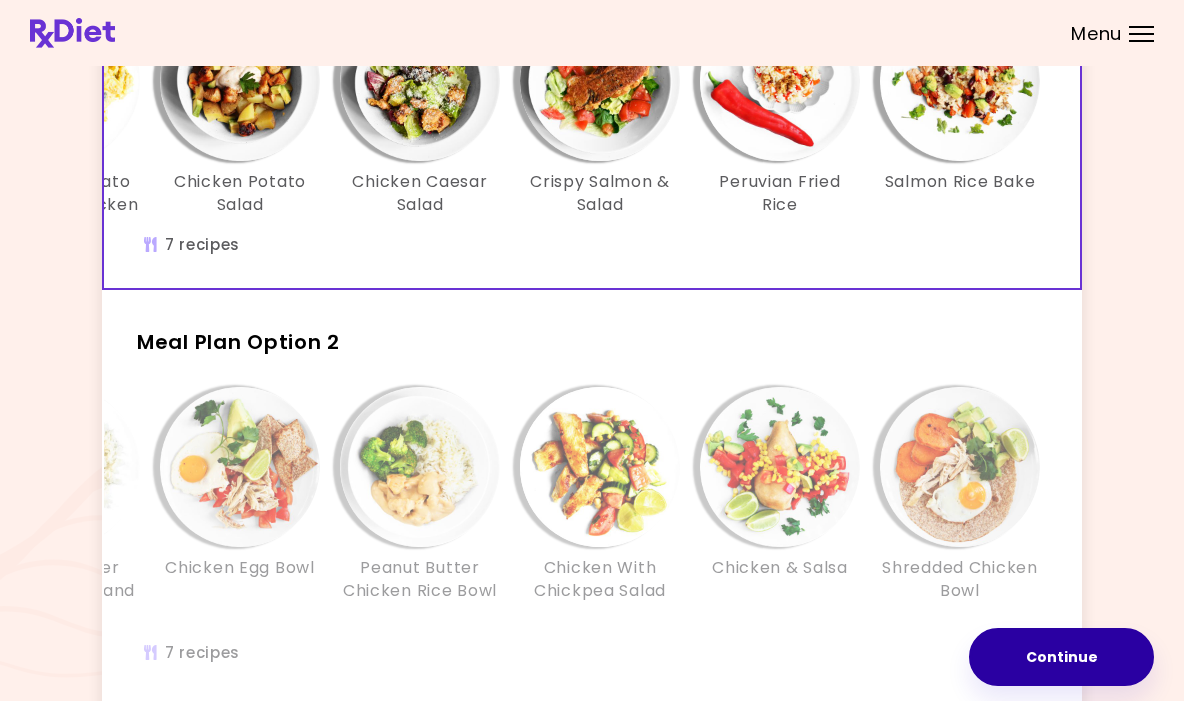 click on "Continue" at bounding box center (1061, 657) 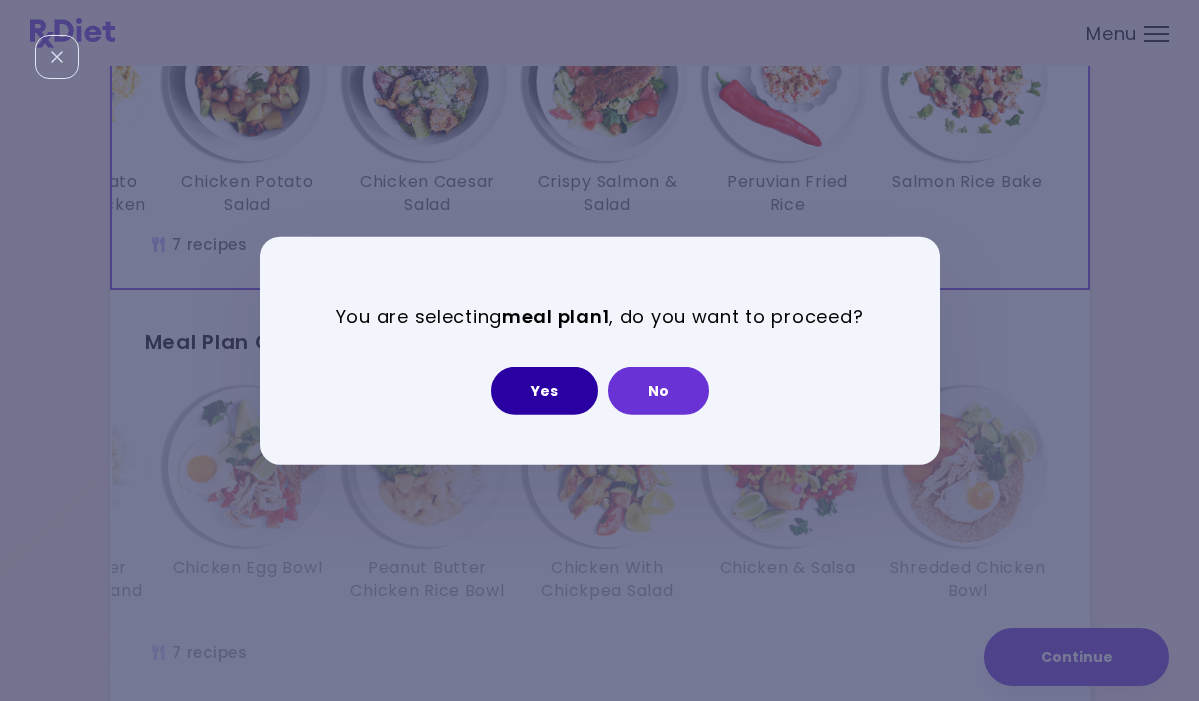 click on "Yes" at bounding box center (544, 391) 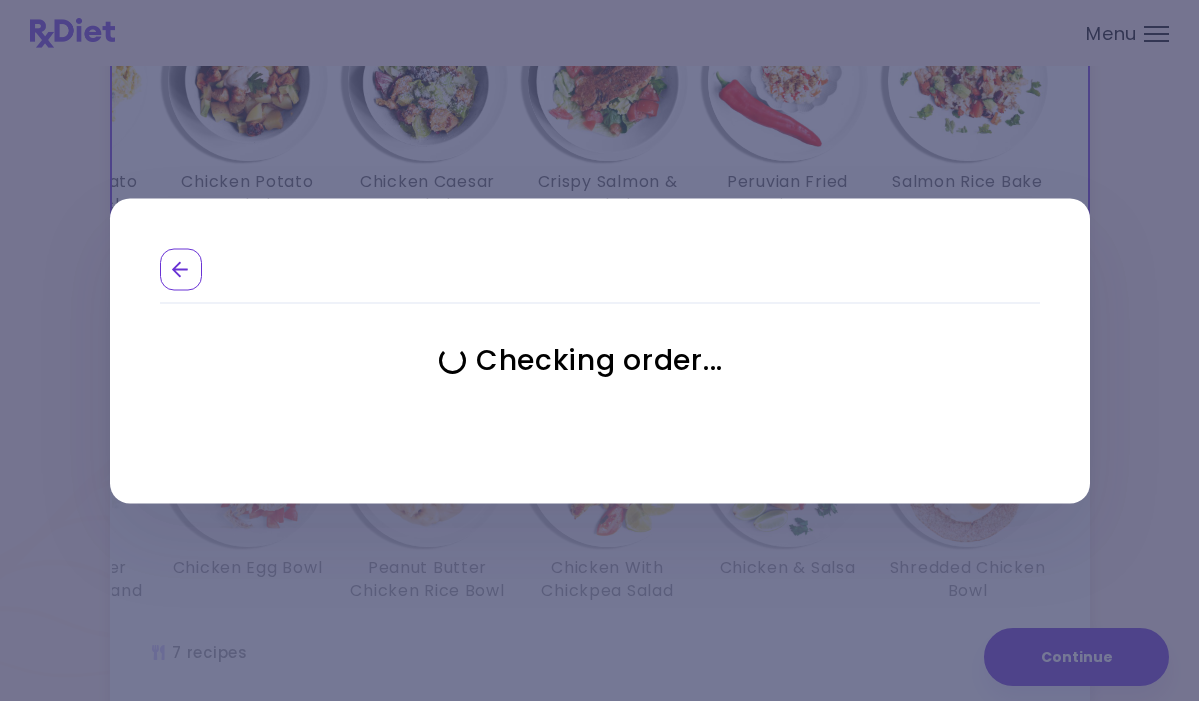 select on "**********" 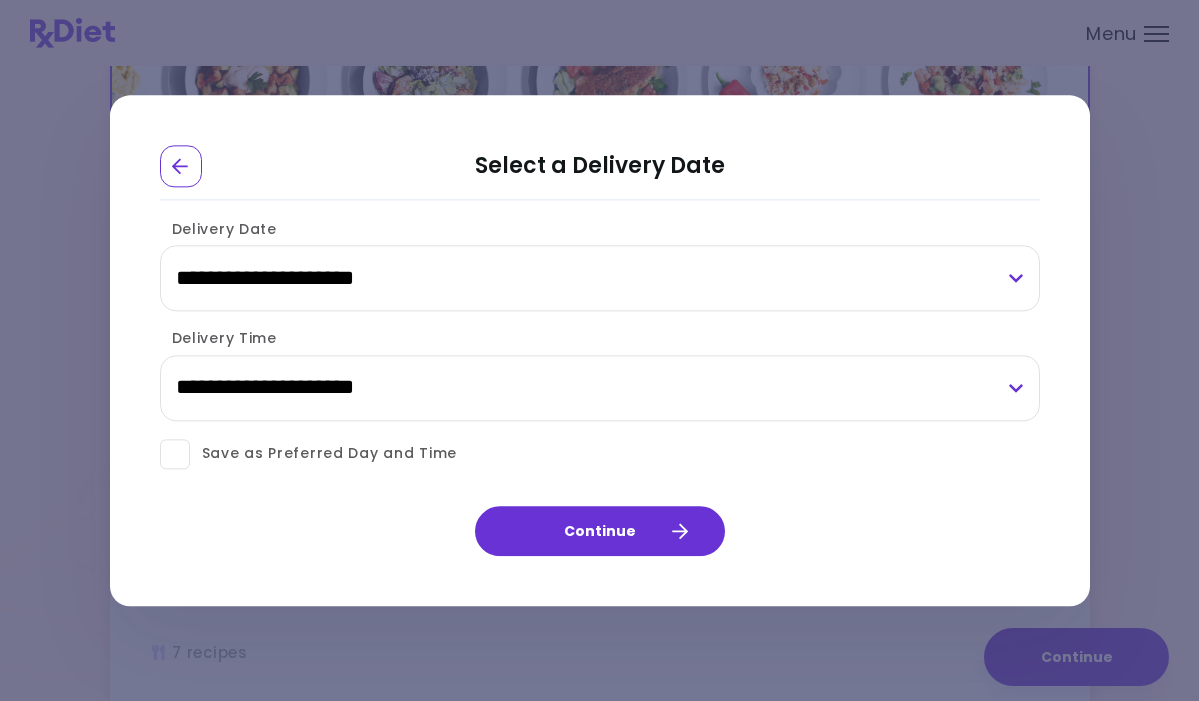 click at bounding box center (175, 454) 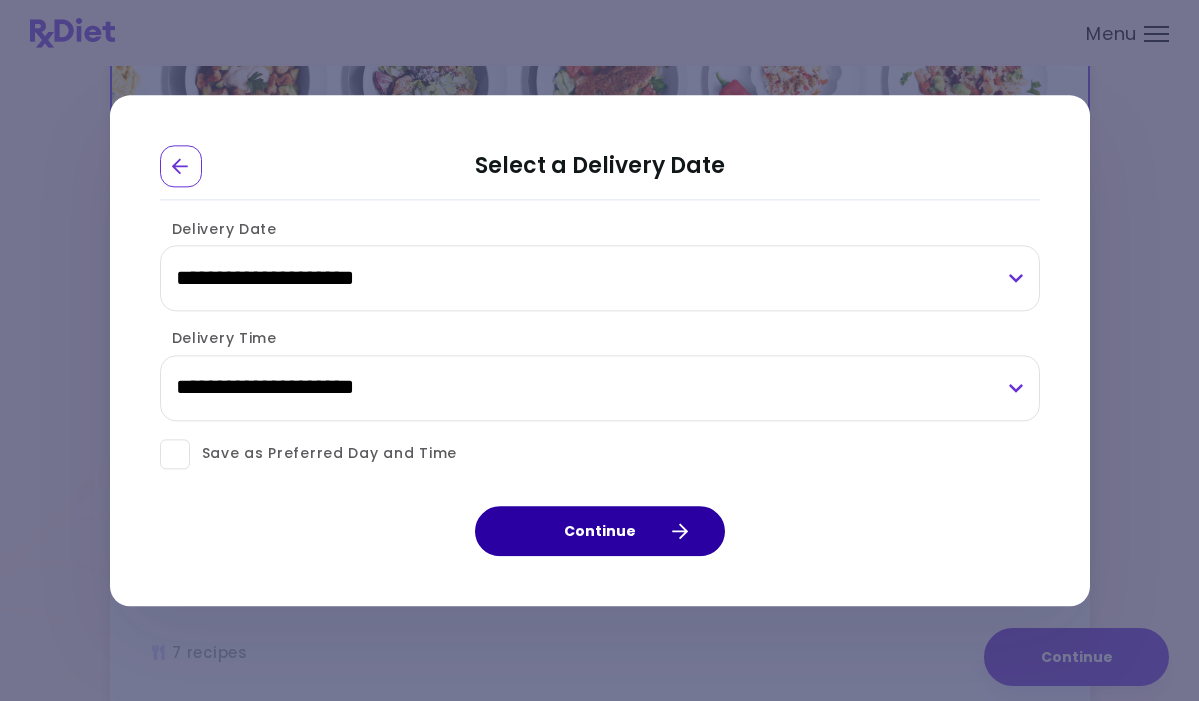 click on "Continue" at bounding box center (600, 531) 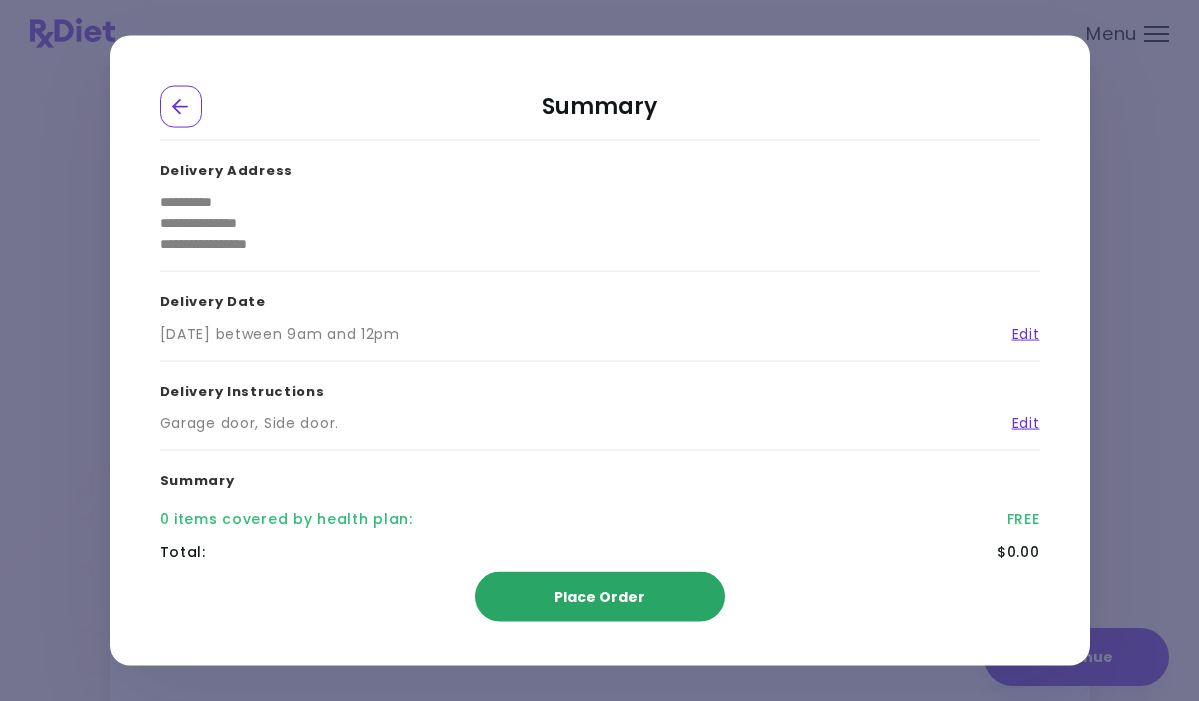 click on "Place Order" at bounding box center [599, 597] 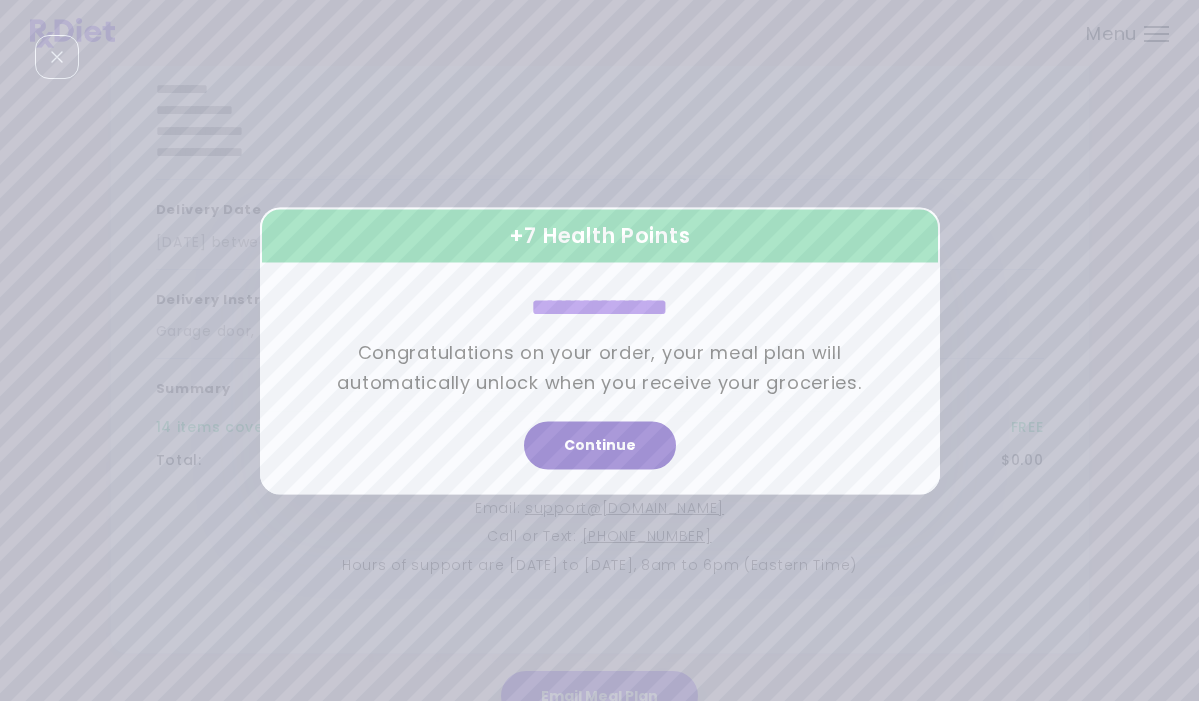click on "Continue" at bounding box center [600, 445] 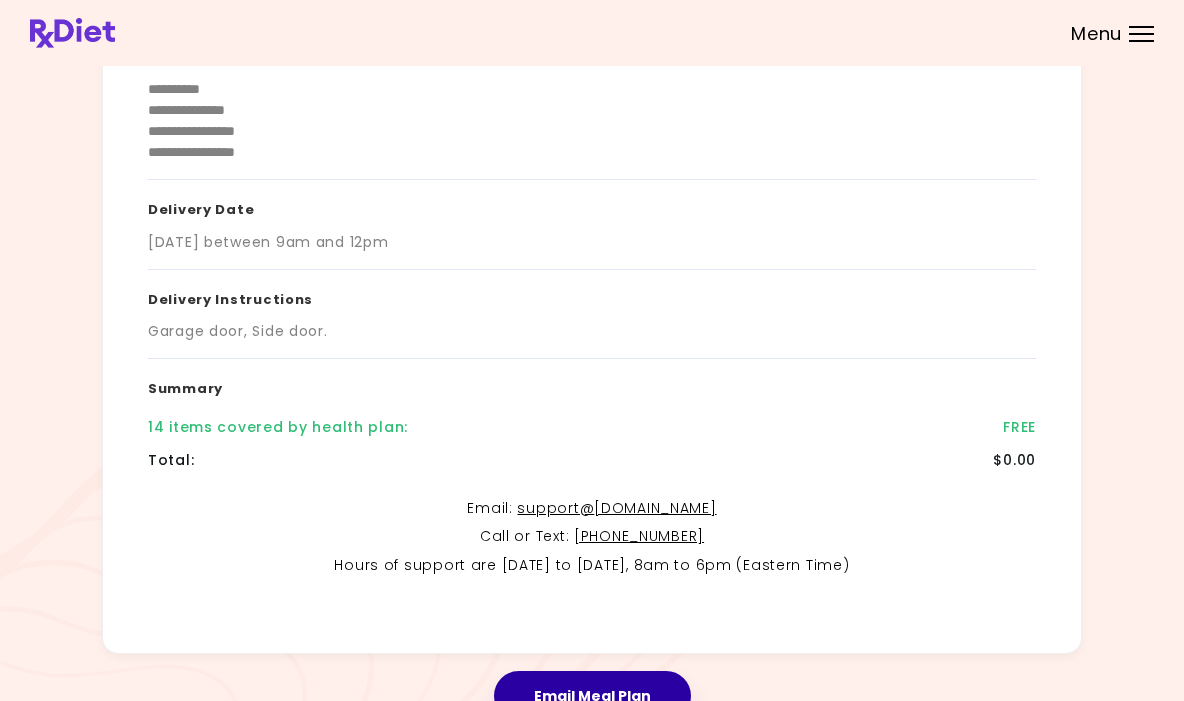 click on "Email Meal Plan" at bounding box center (592, 696) 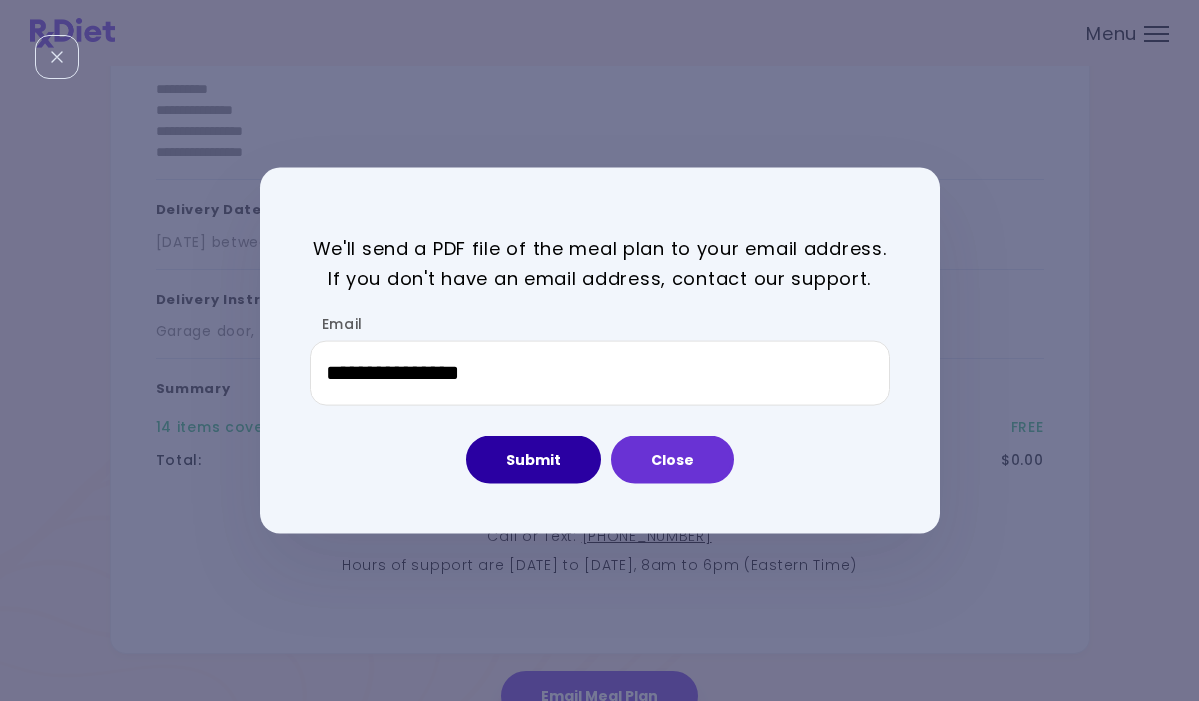click on "Submit" at bounding box center [533, 460] 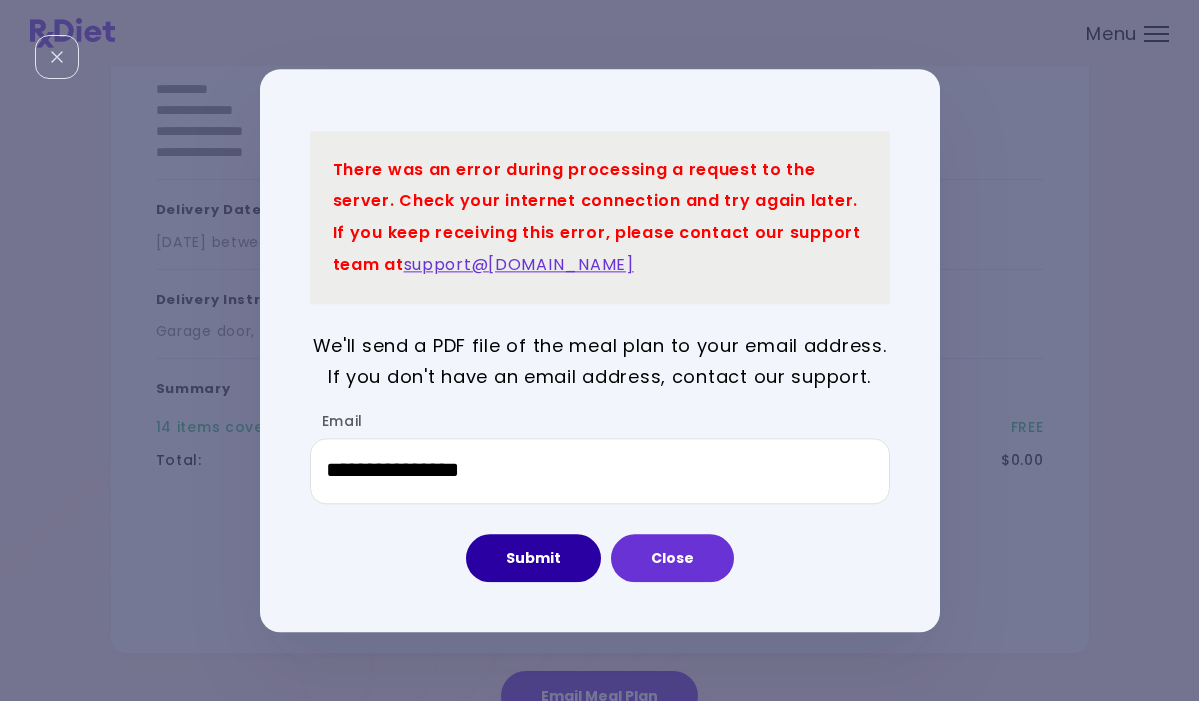 click on "Submit" at bounding box center (533, 558) 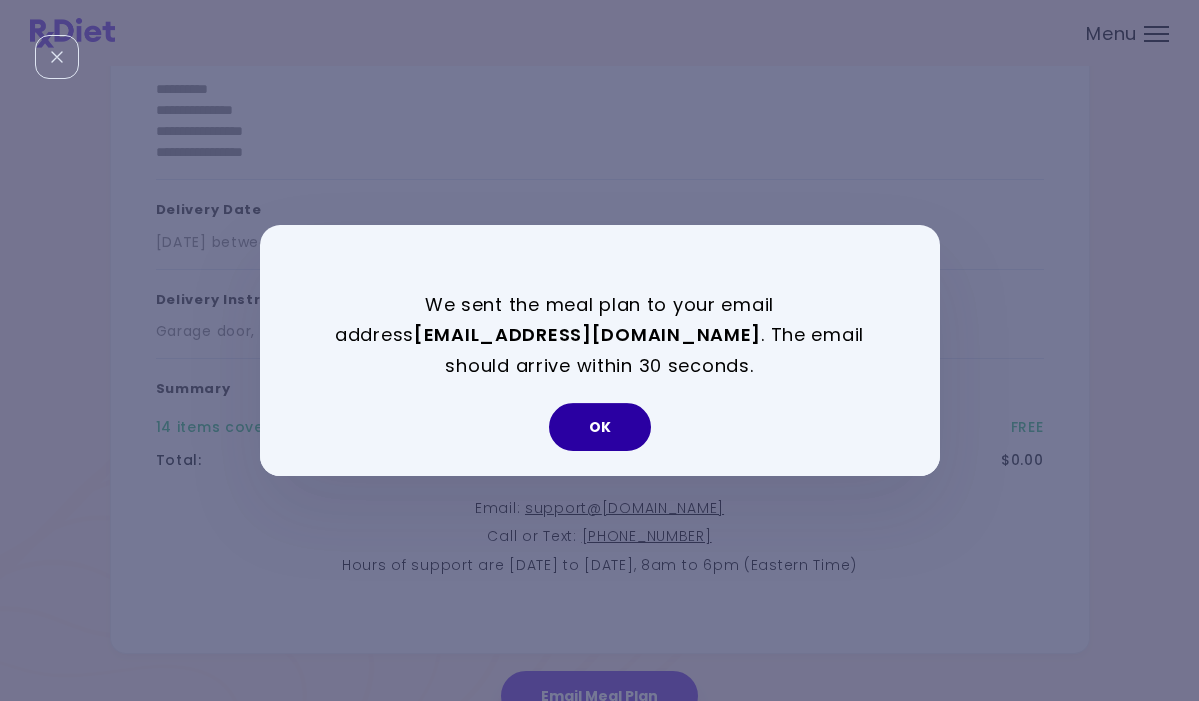 click on "OK" at bounding box center [600, 427] 